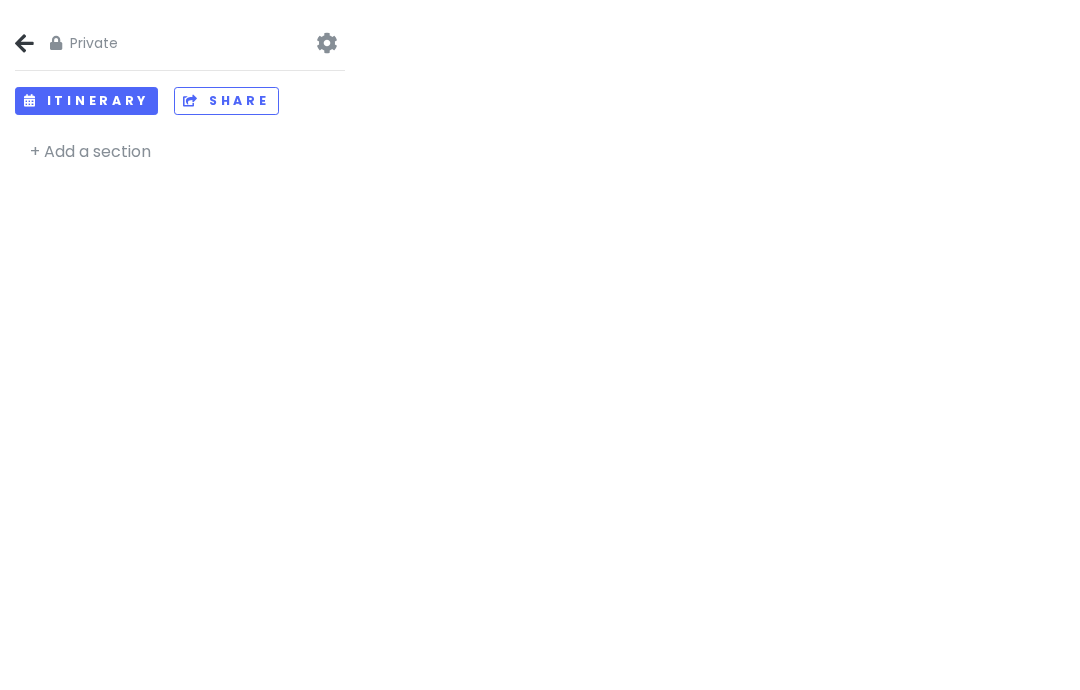 scroll, scrollTop: 80, scrollLeft: 0, axis: vertical 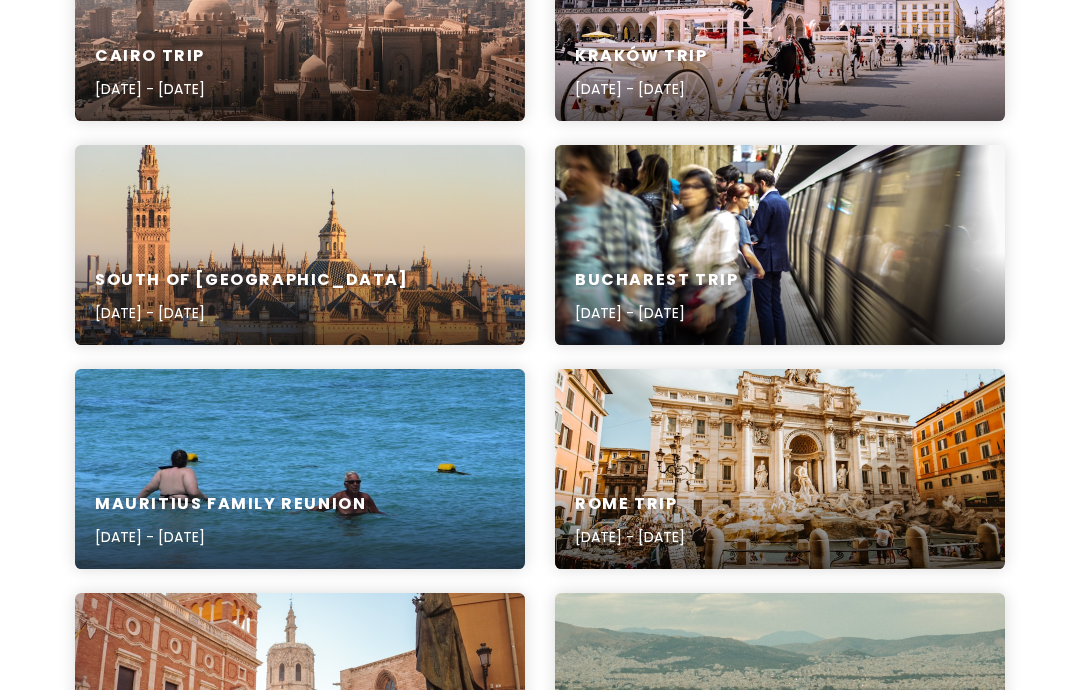 click on "[GEOGRAPHIC_DATA] Trip [DATE] - [DATE]" at bounding box center [780, 245] 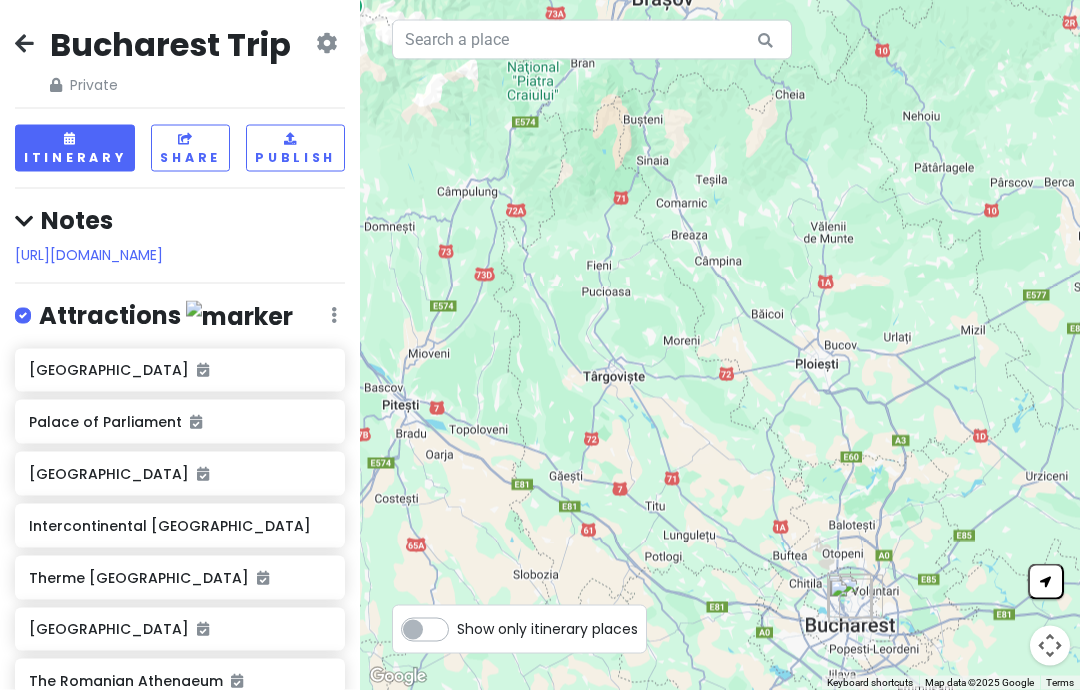 scroll, scrollTop: 0, scrollLeft: 0, axis: both 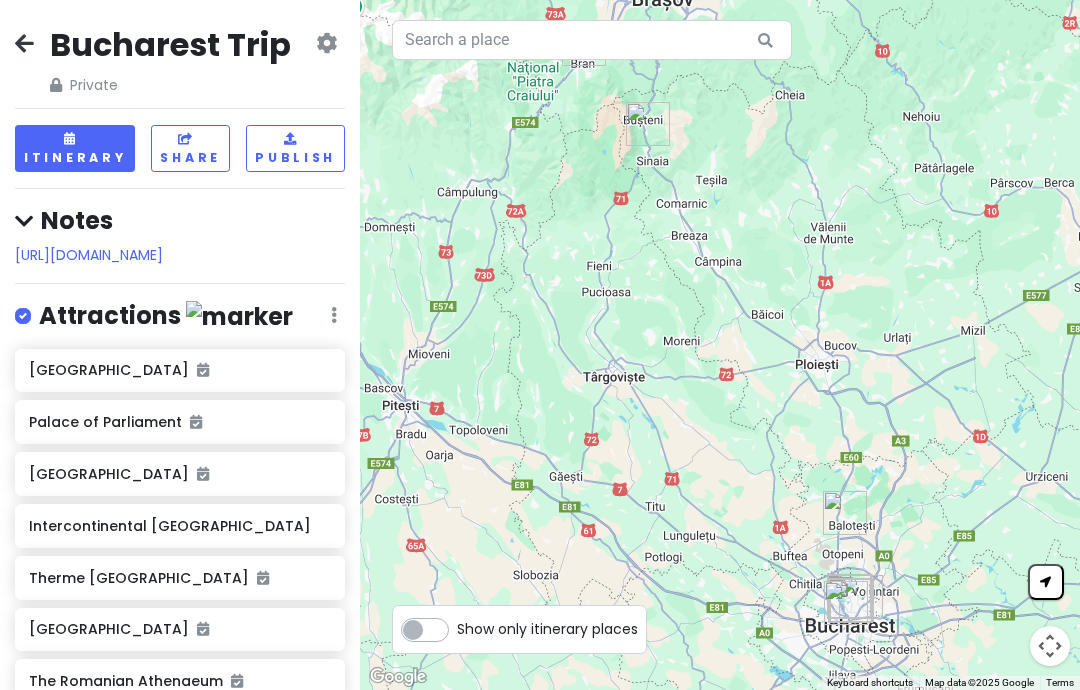 click at bounding box center [326, 43] 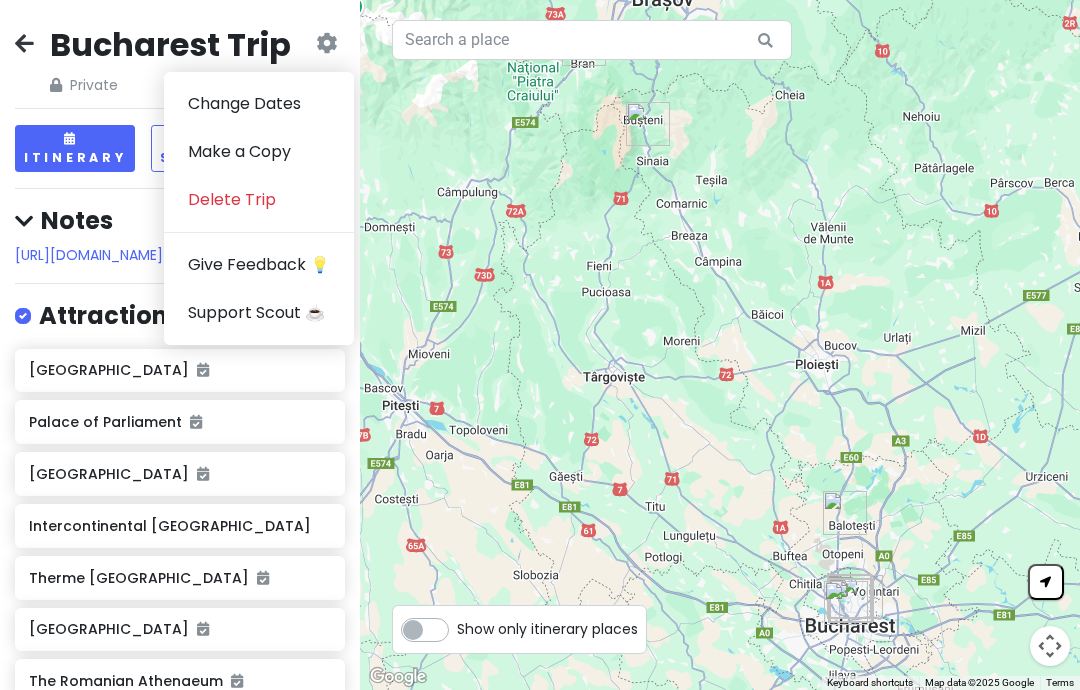 click on "Change Dates" at bounding box center (259, 104) 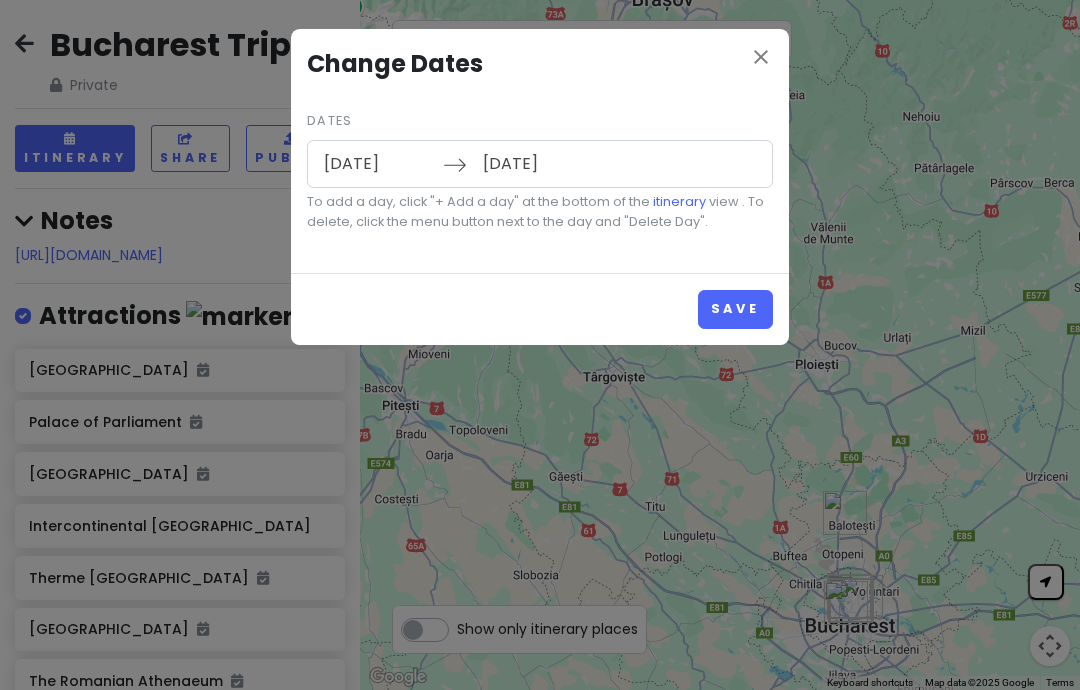 click on "[DATE]" at bounding box center [537, 164] 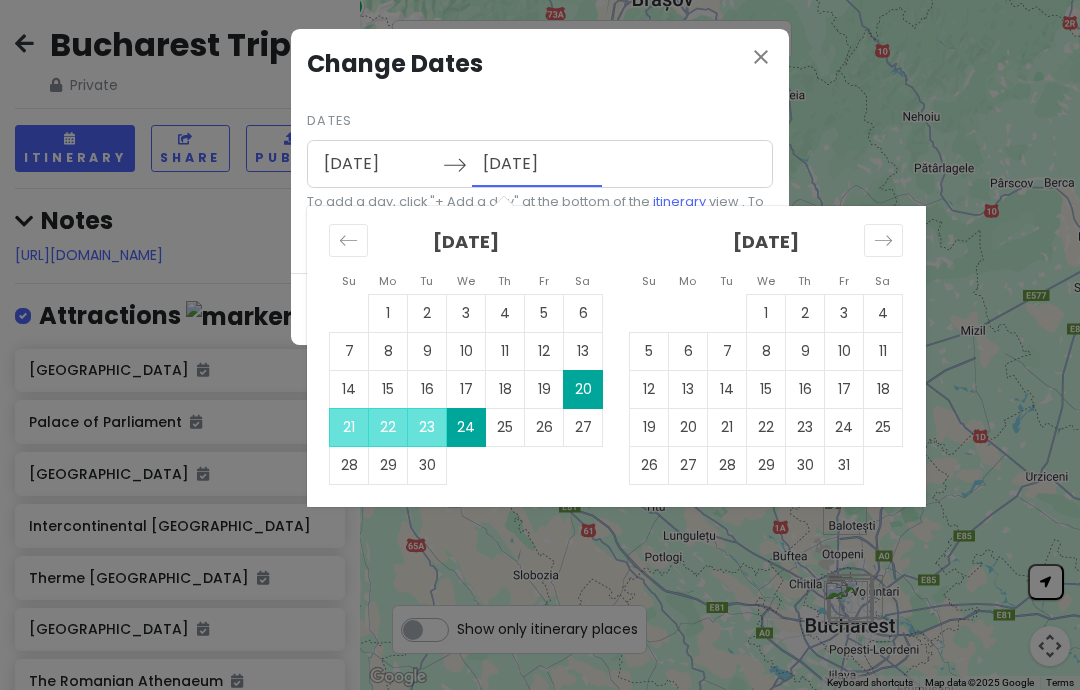 click on "23" at bounding box center (427, 427) 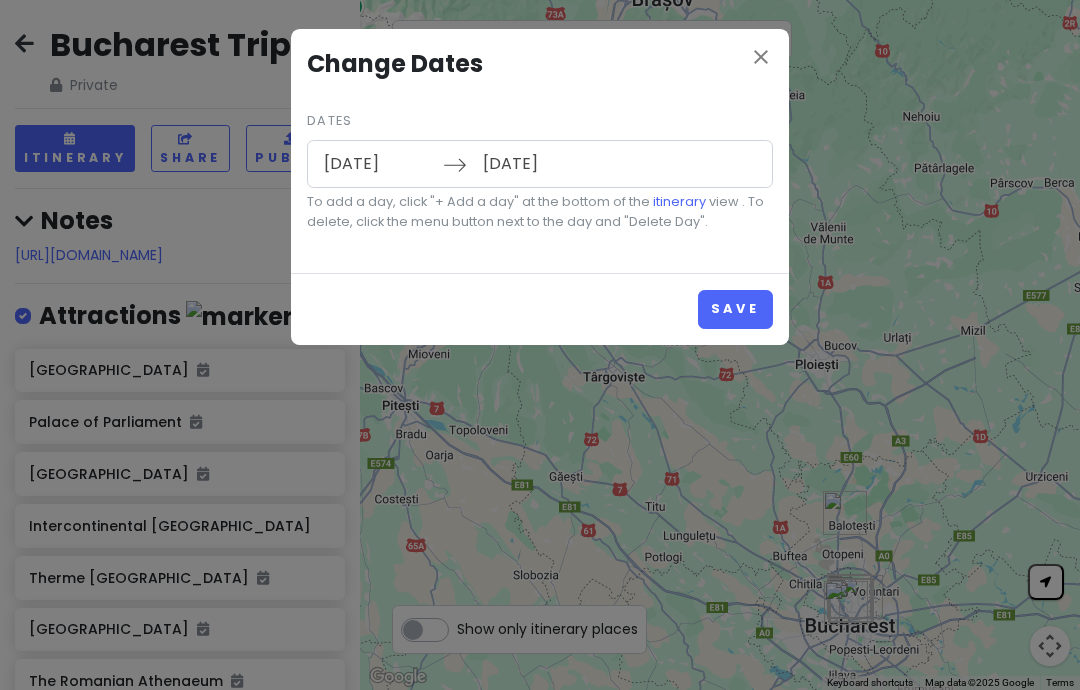 click on "[DATE]" at bounding box center [378, 164] 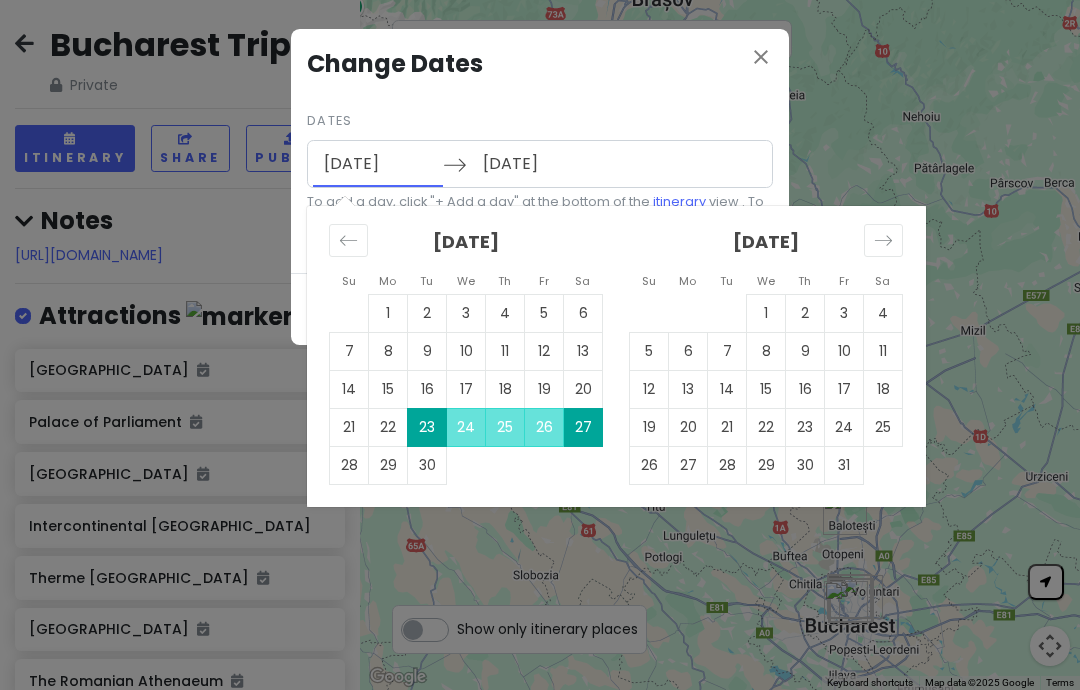 click on "20" at bounding box center (583, 389) 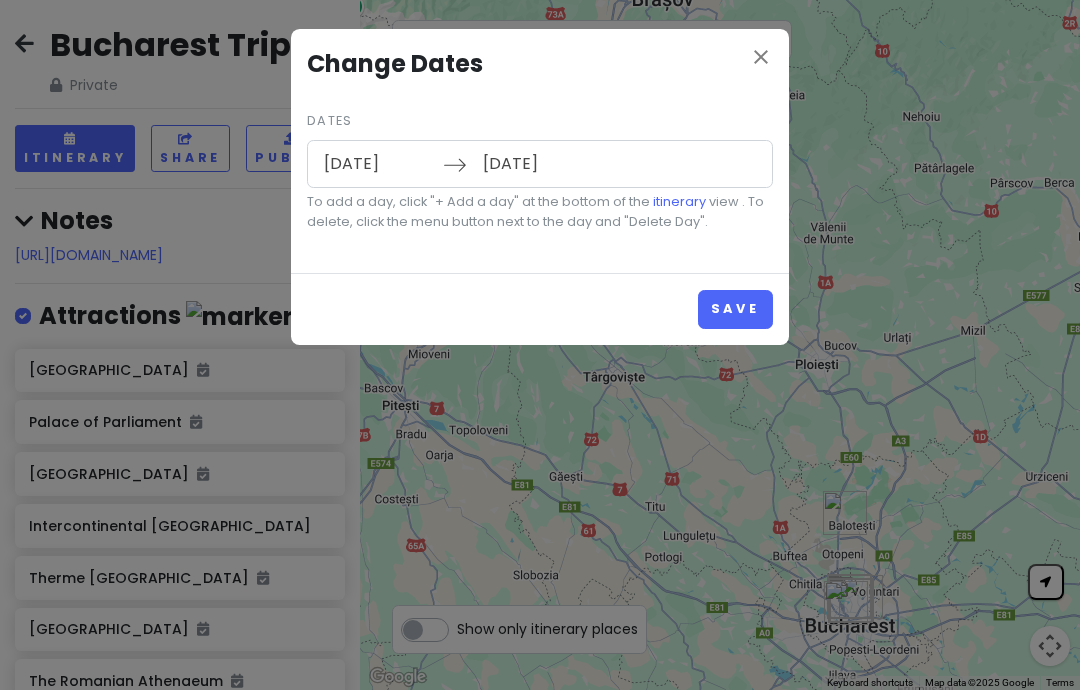 click on "[DATE]" at bounding box center (537, 164) 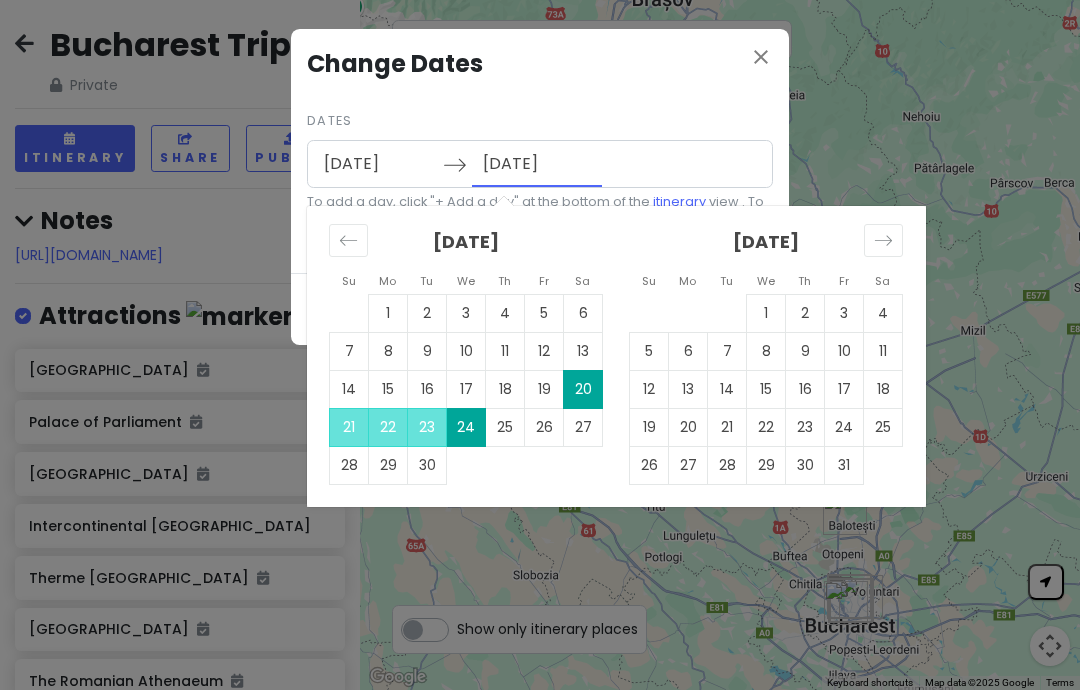 click on "23" at bounding box center (427, 427) 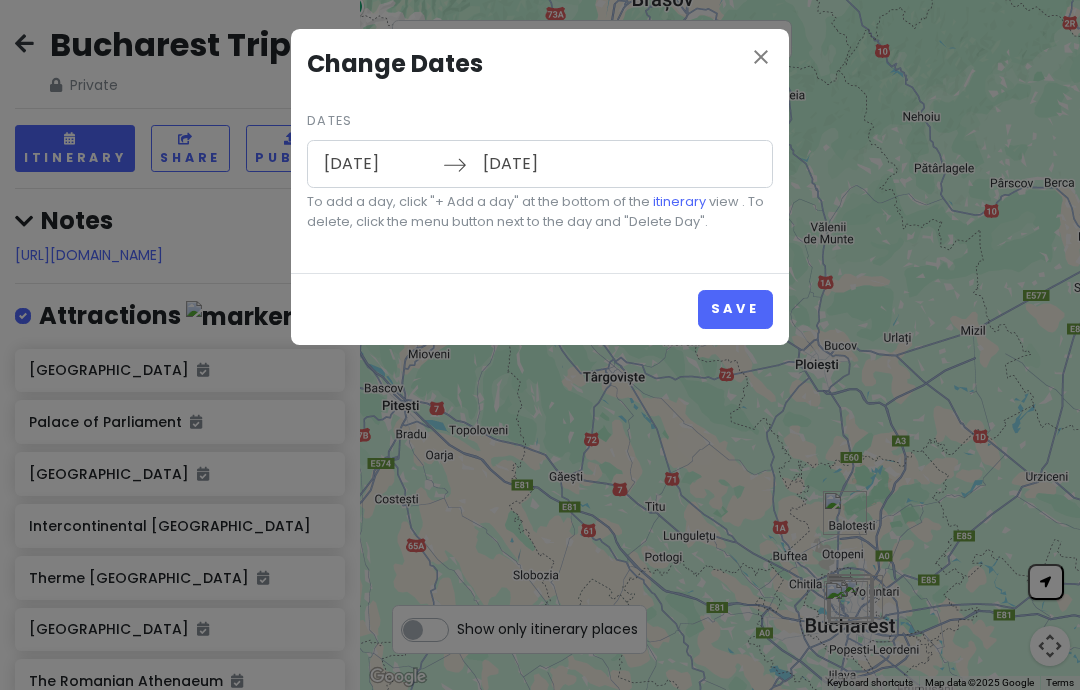 click on "[DATE]" at bounding box center (378, 164) 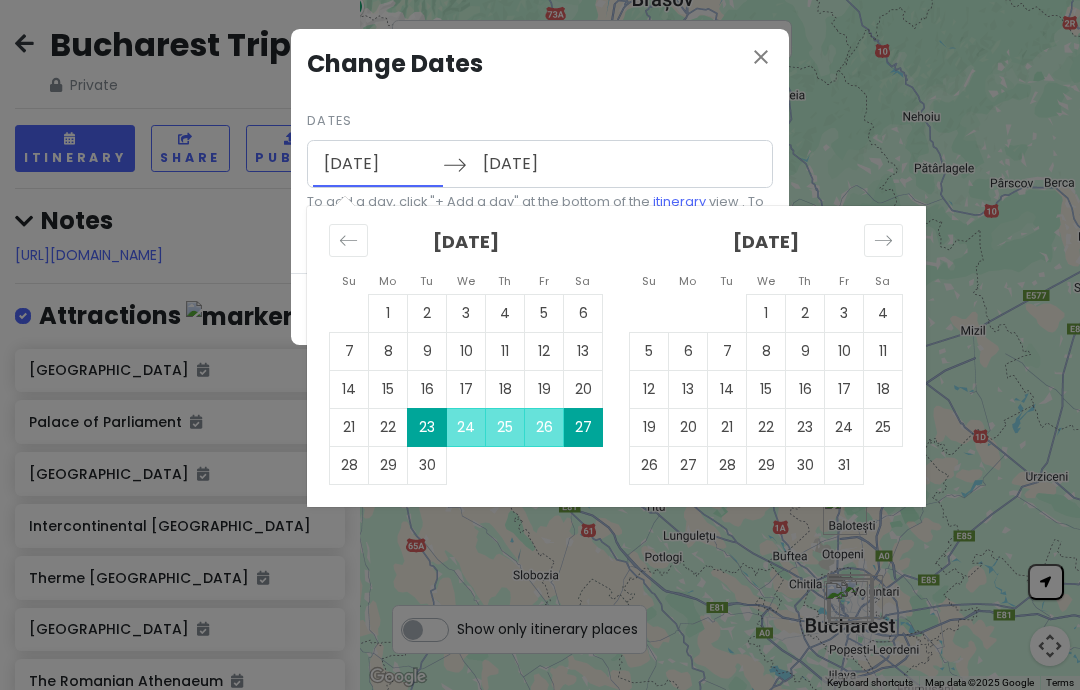 click on "23" at bounding box center (427, 427) 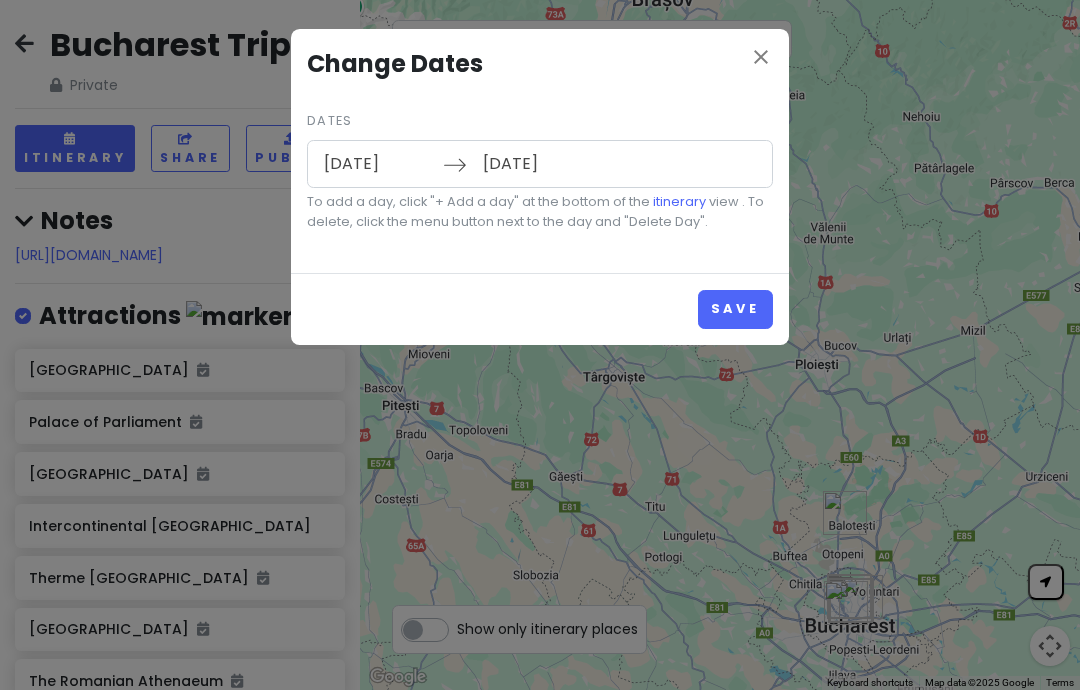 click on "[DATE]" at bounding box center (537, 164) 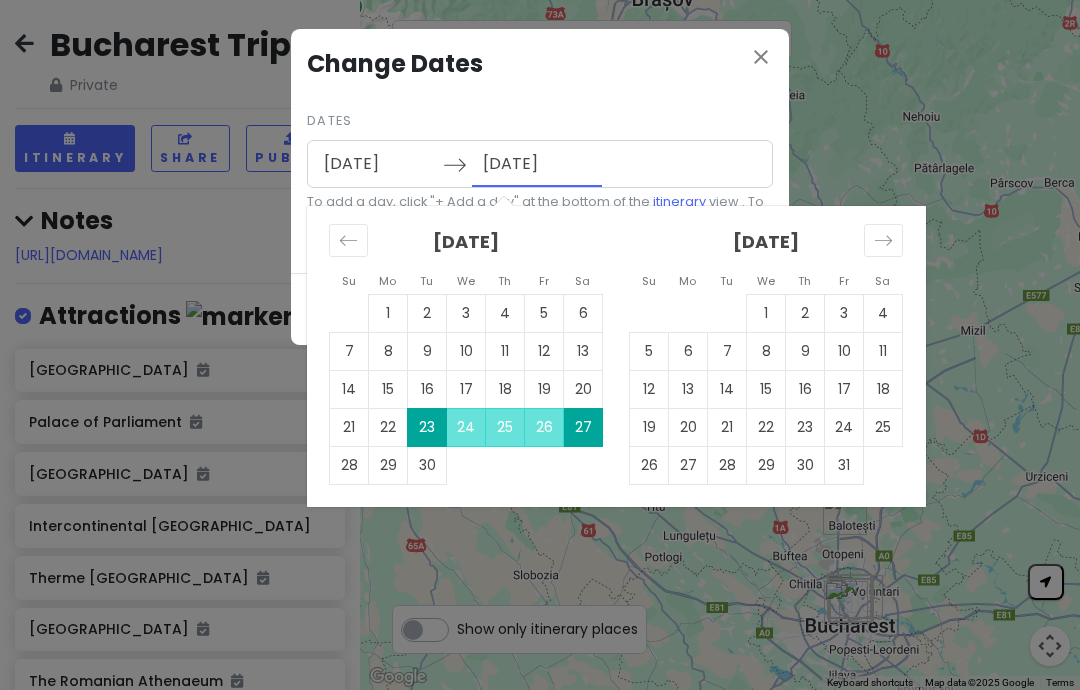 click on "20" at bounding box center [583, 389] 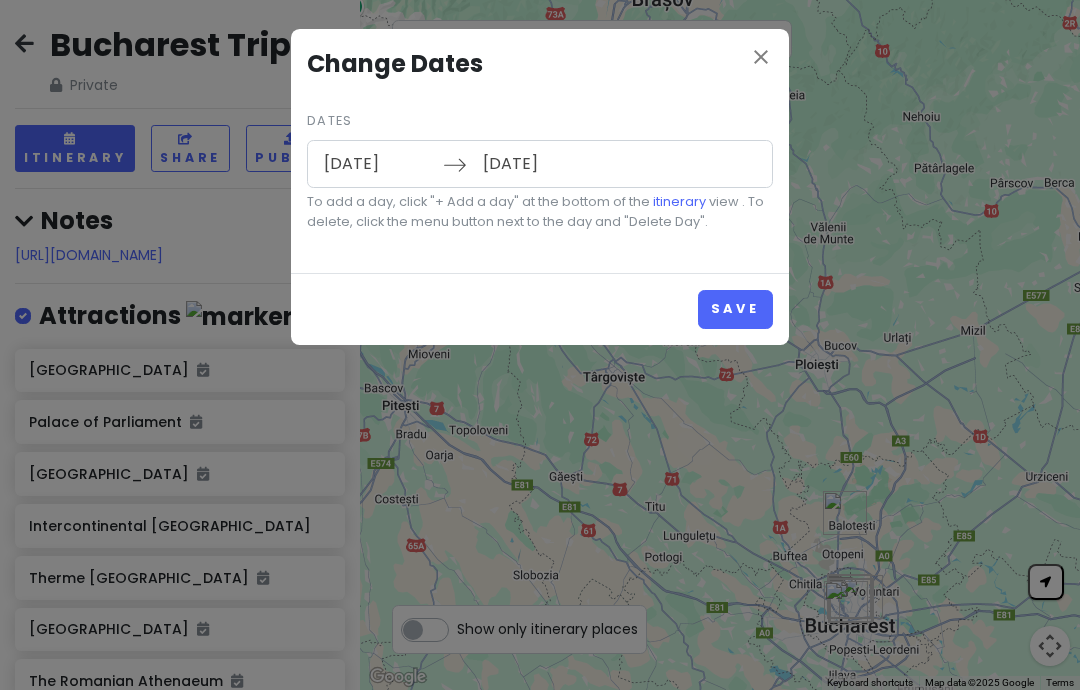 click on "[DATE]" at bounding box center (537, 164) 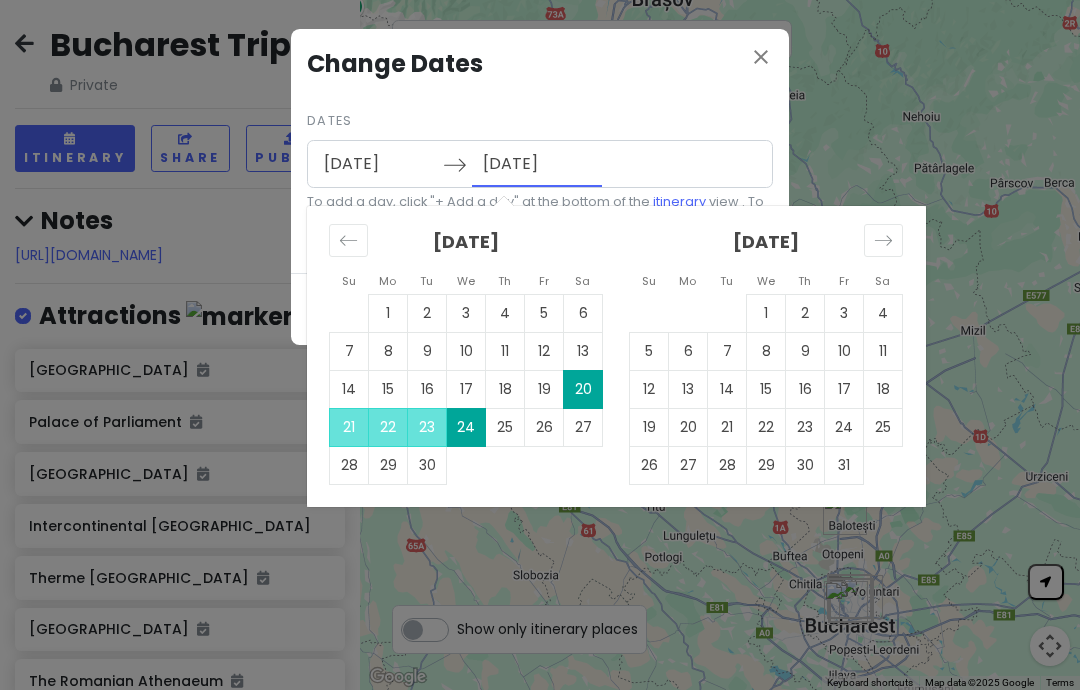 click on "20" at bounding box center [583, 389] 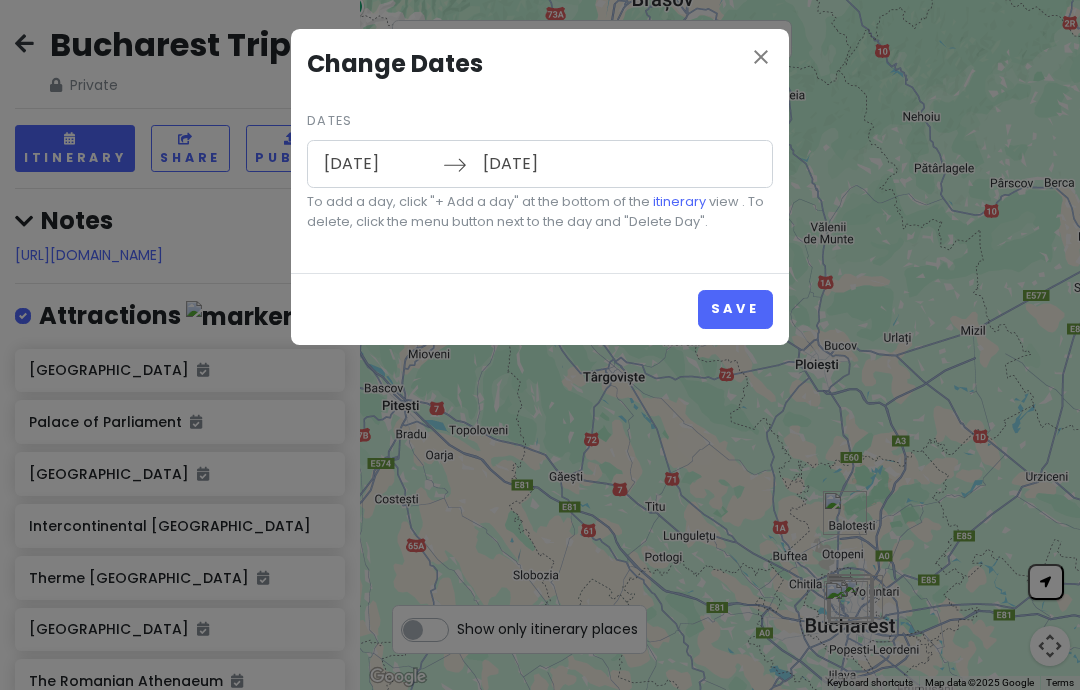 click on "[DATE]" at bounding box center (537, 164) 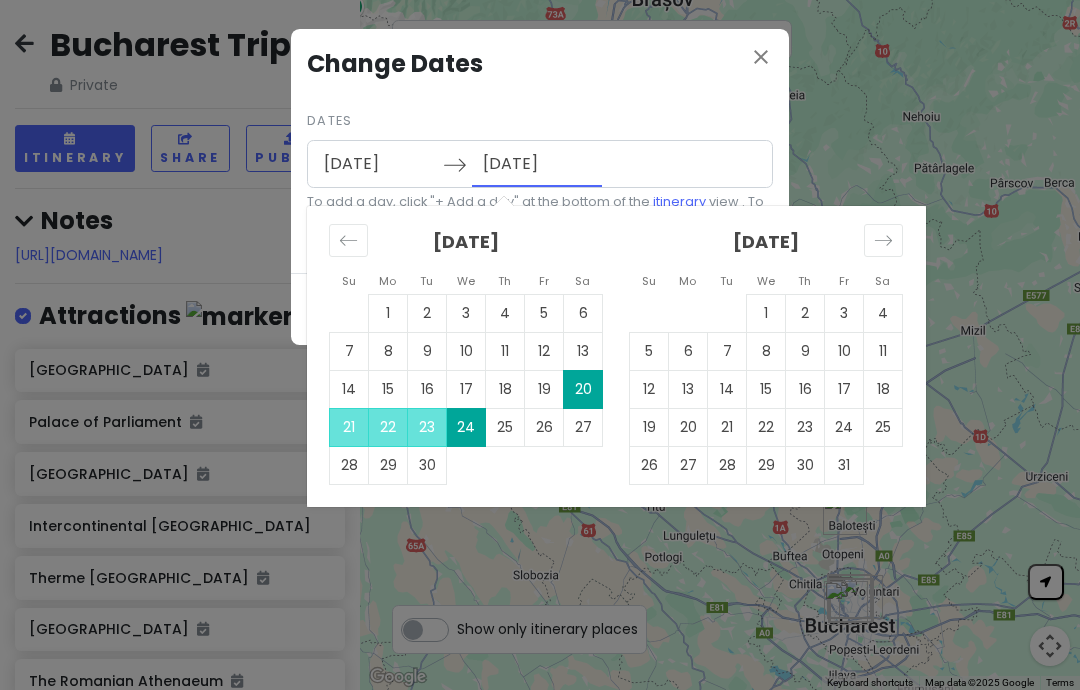 click on "23" at bounding box center [427, 427] 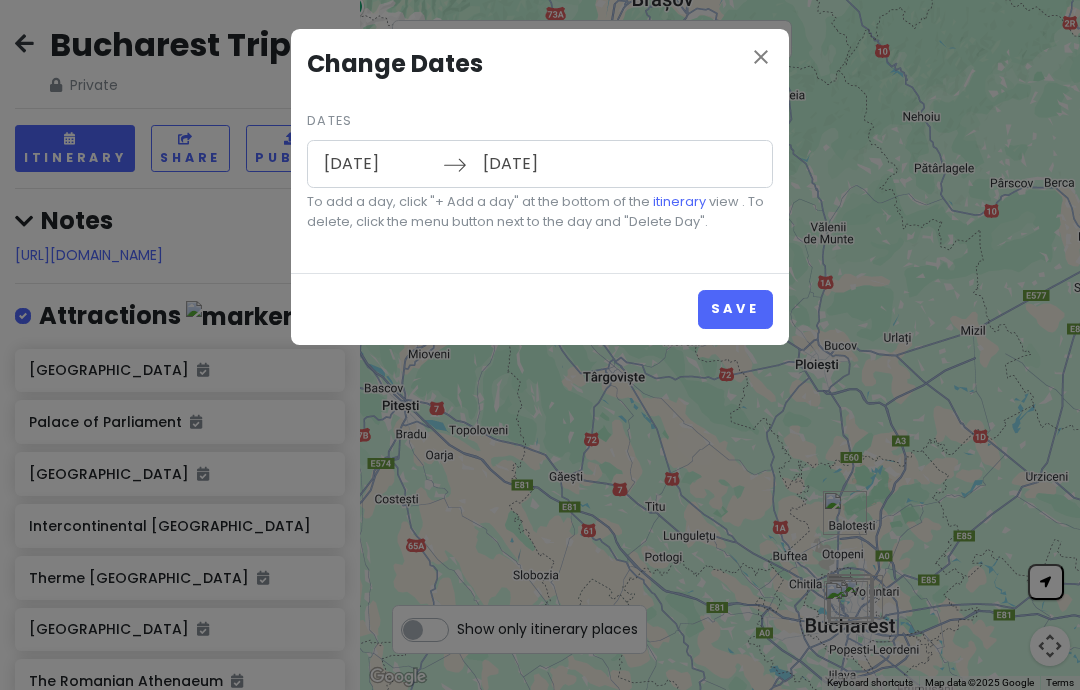 click on "Save" at bounding box center (735, 309) 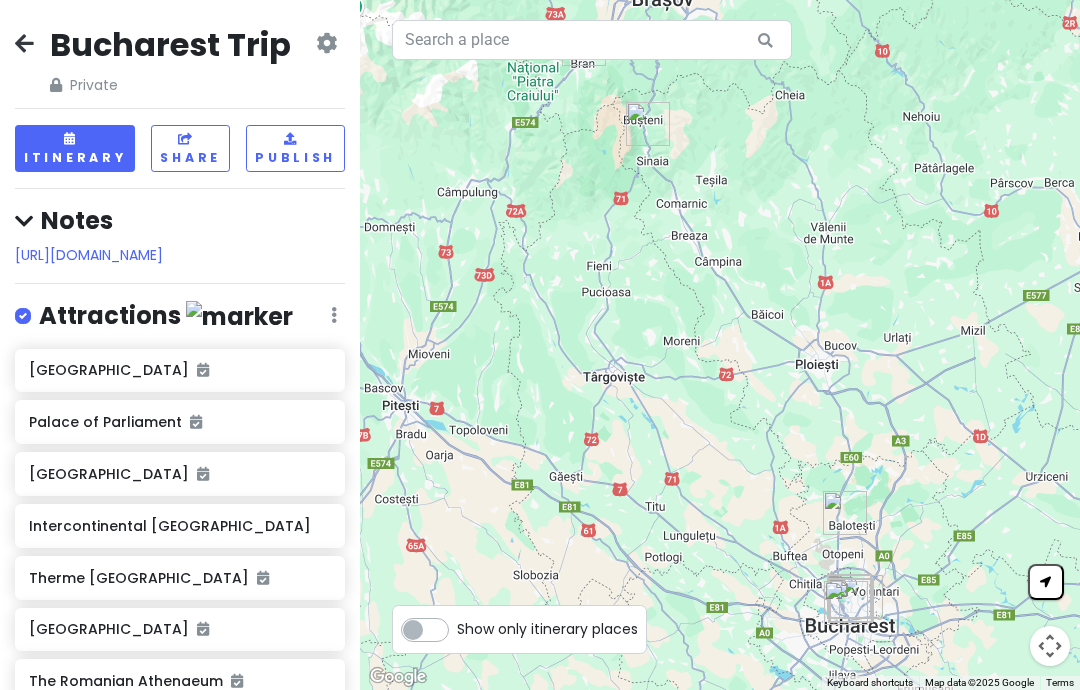 click on "Itinerary" at bounding box center (75, 148) 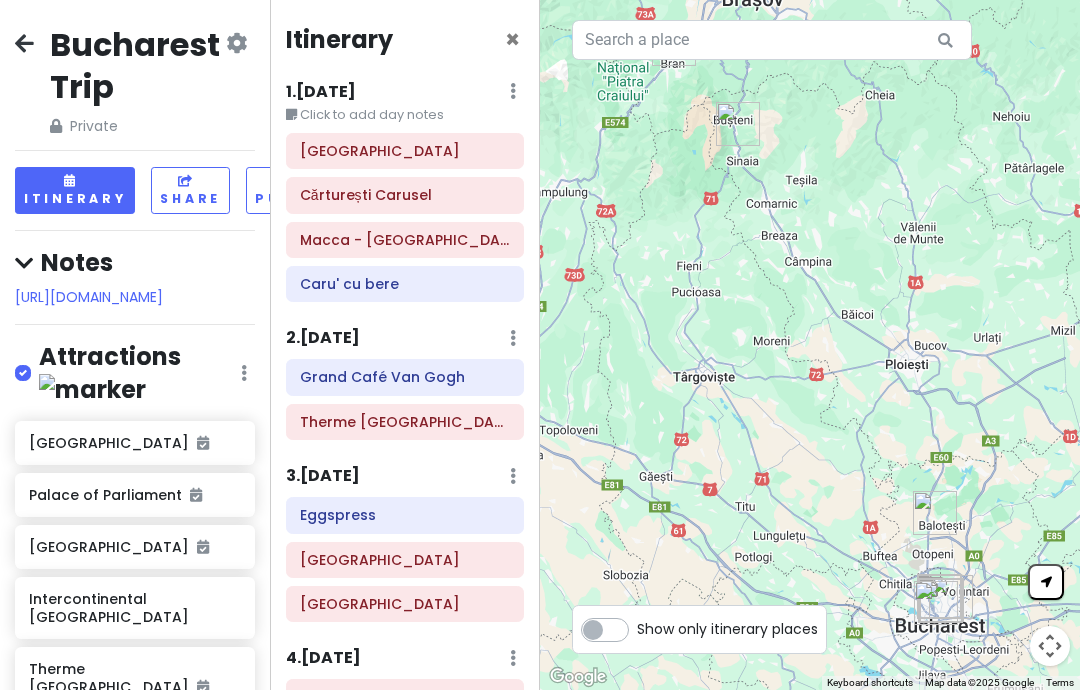 scroll, scrollTop: 0, scrollLeft: 0, axis: both 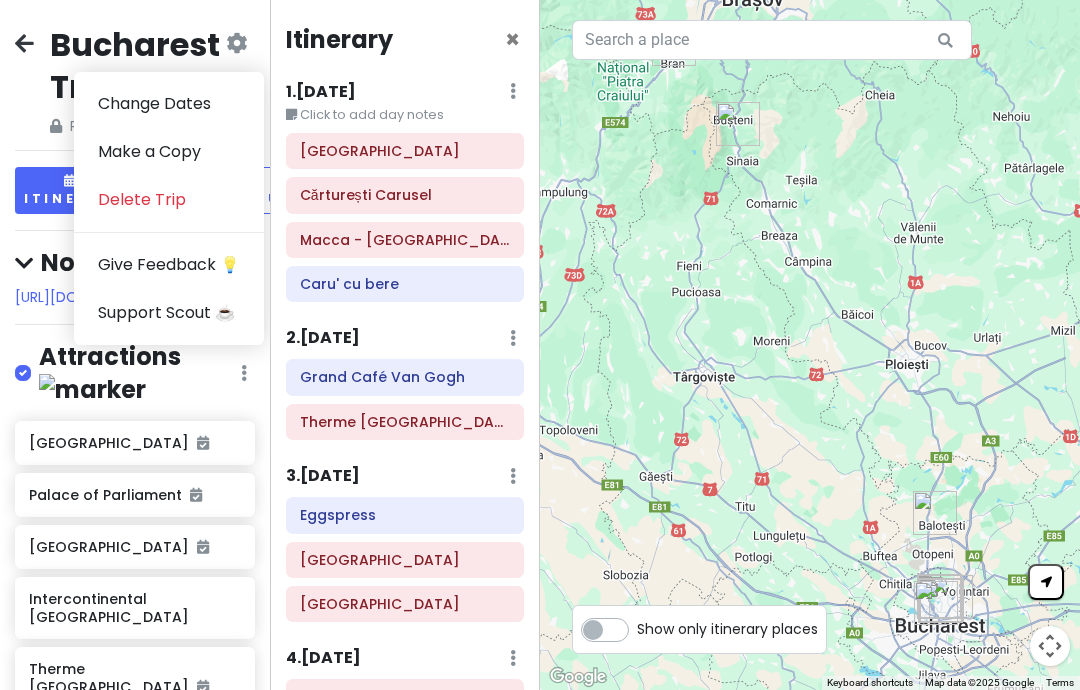 click on "Change Dates" at bounding box center (169, 104) 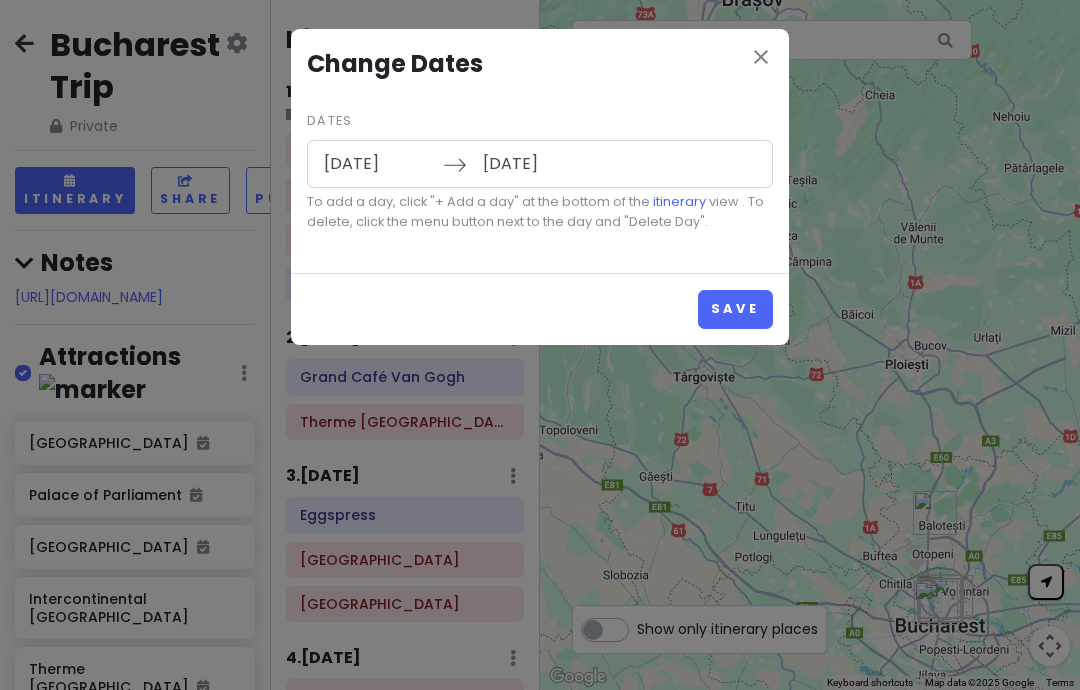 click on "[DATE]" at bounding box center [378, 164] 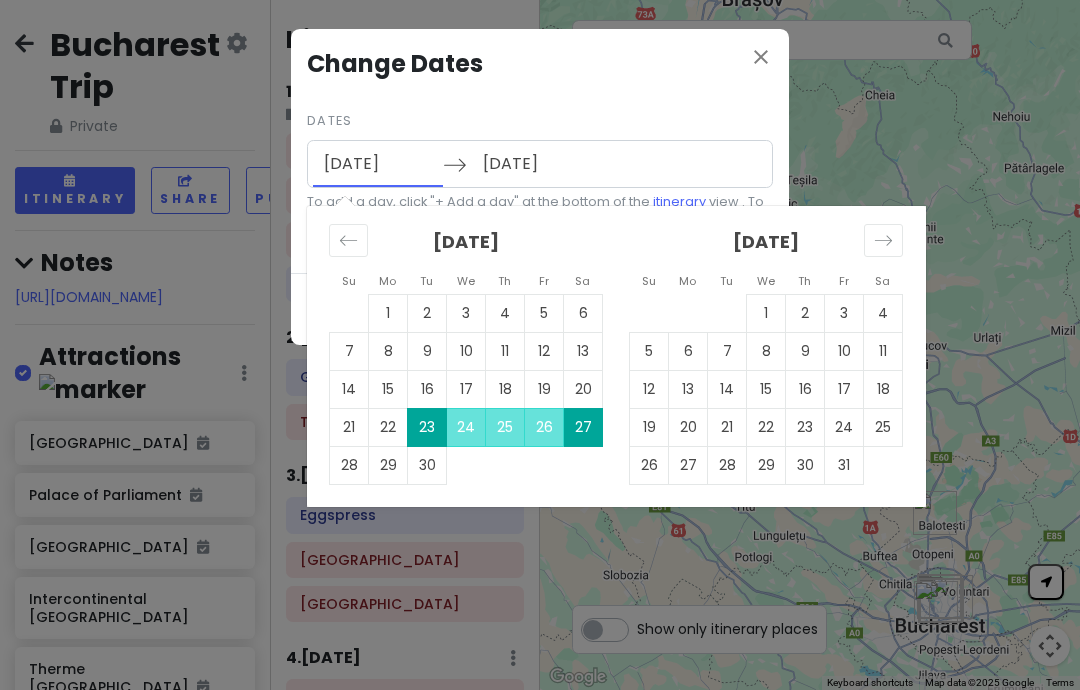 click on "20" at bounding box center (583, 389) 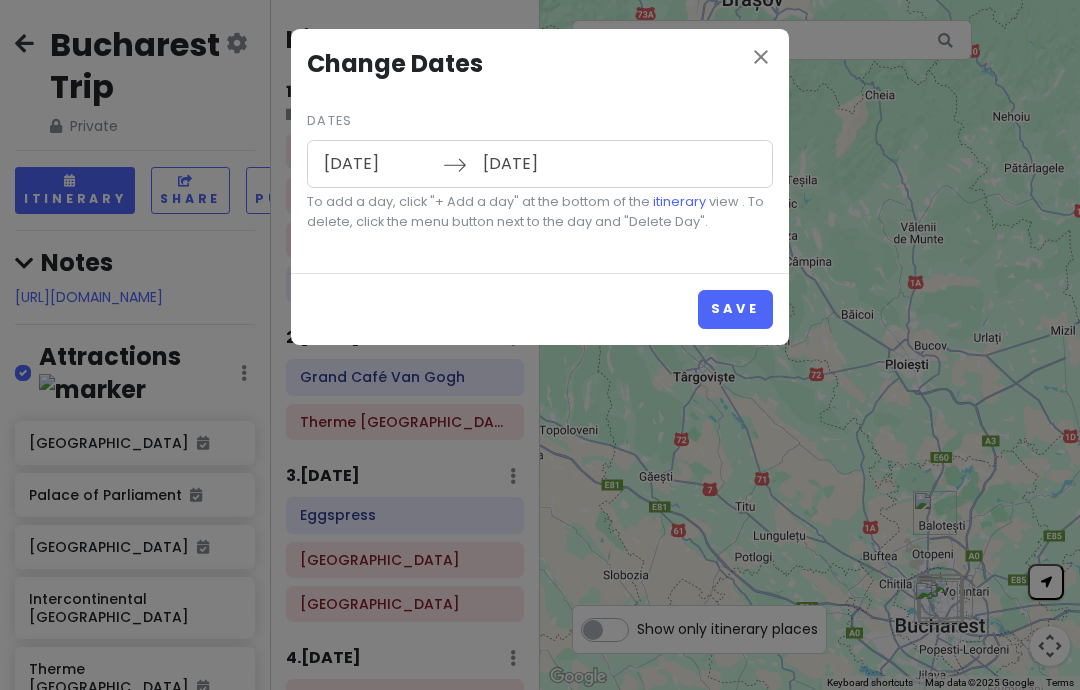 click on "Save" at bounding box center [735, 309] 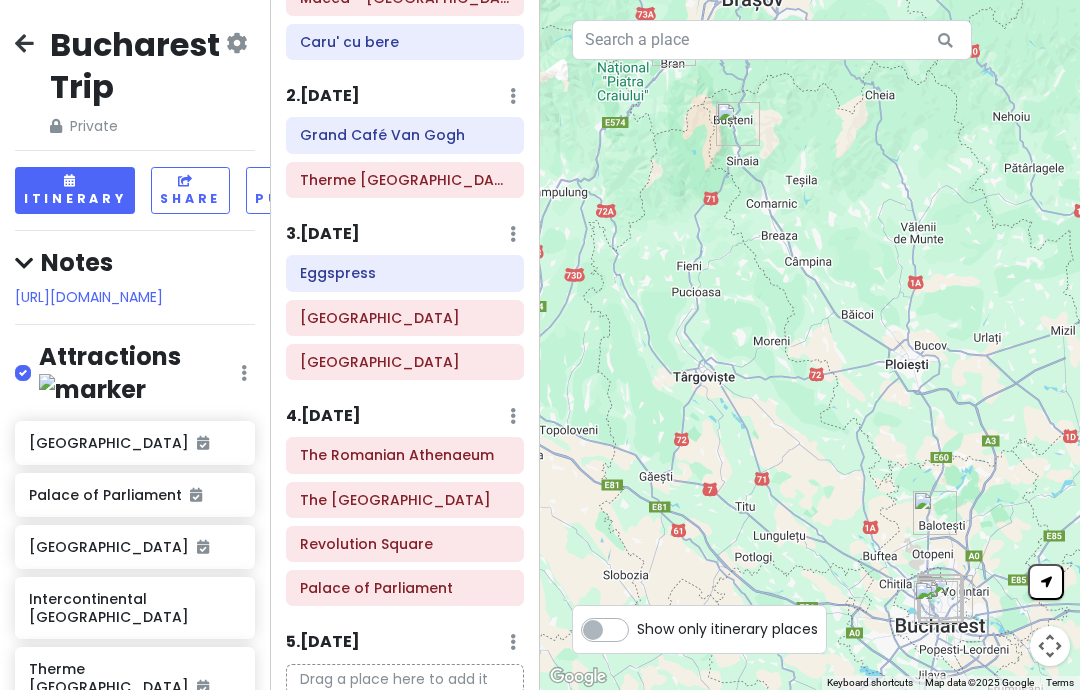 scroll, scrollTop: 241, scrollLeft: 0, axis: vertical 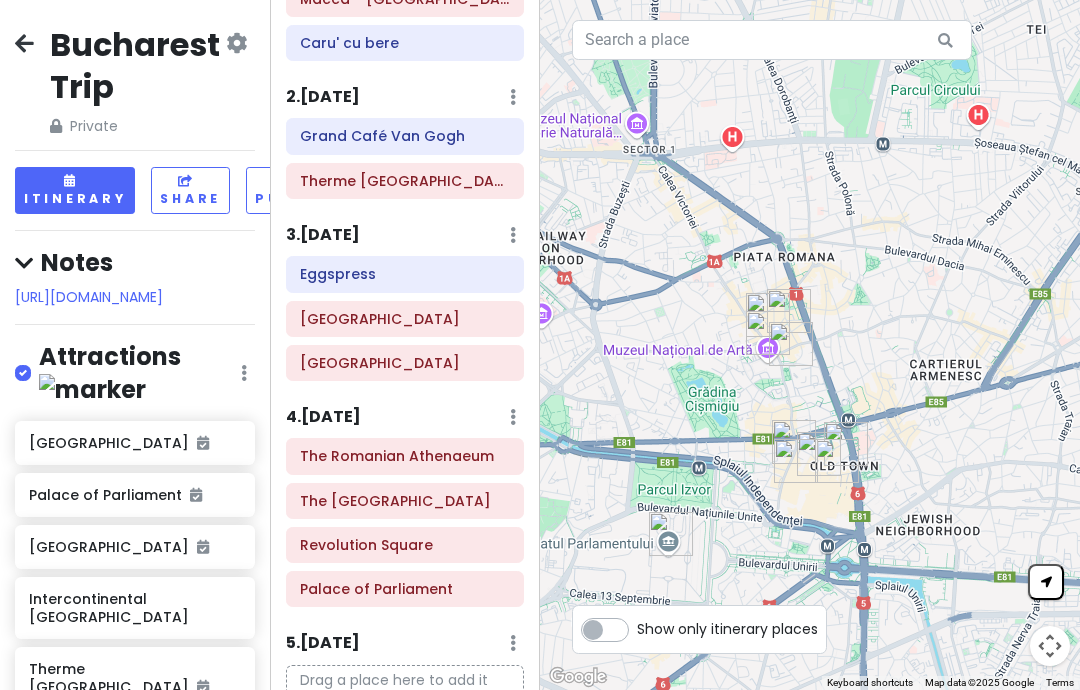 click on "4 .  [DATE]" at bounding box center (323, 417) 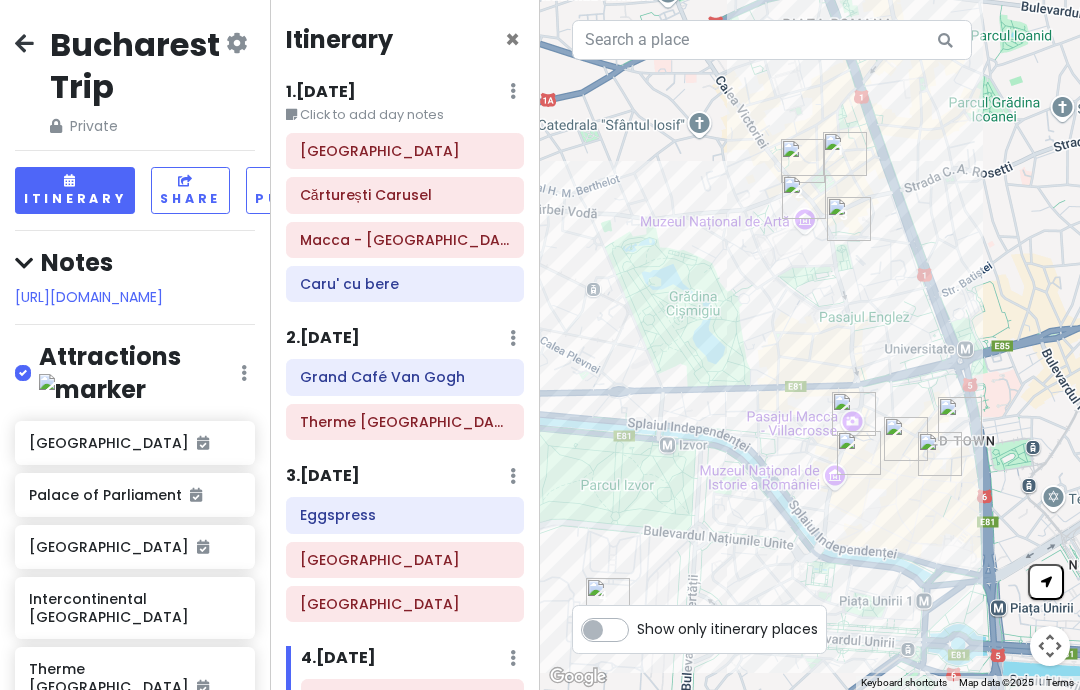 scroll, scrollTop: 0, scrollLeft: 0, axis: both 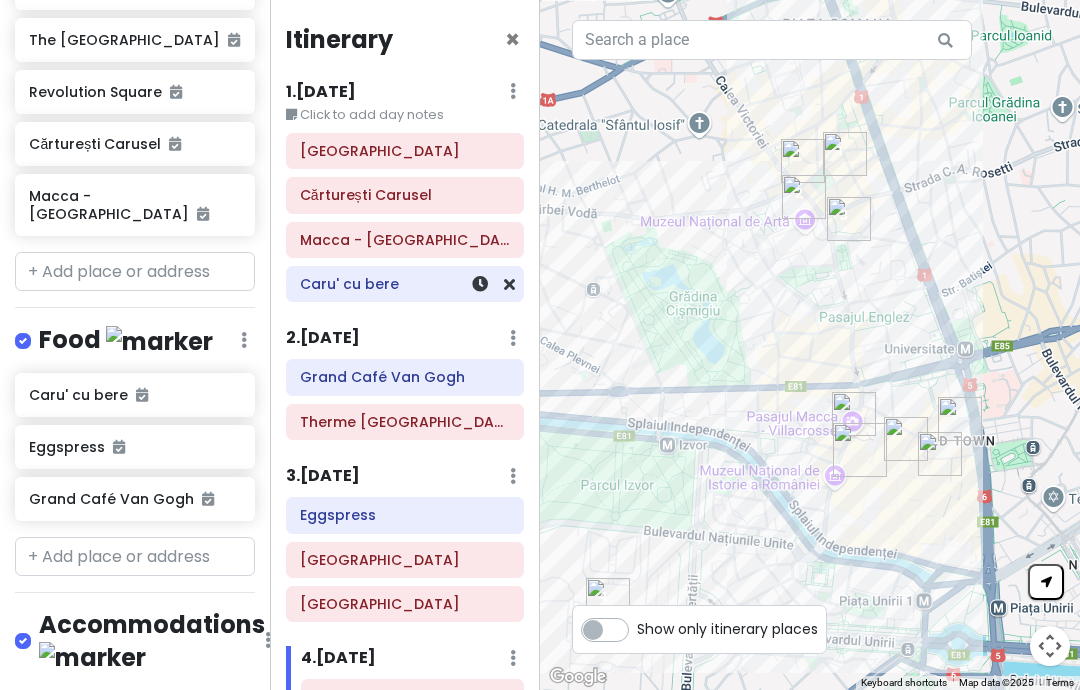 click at bounding box center [135, 717] 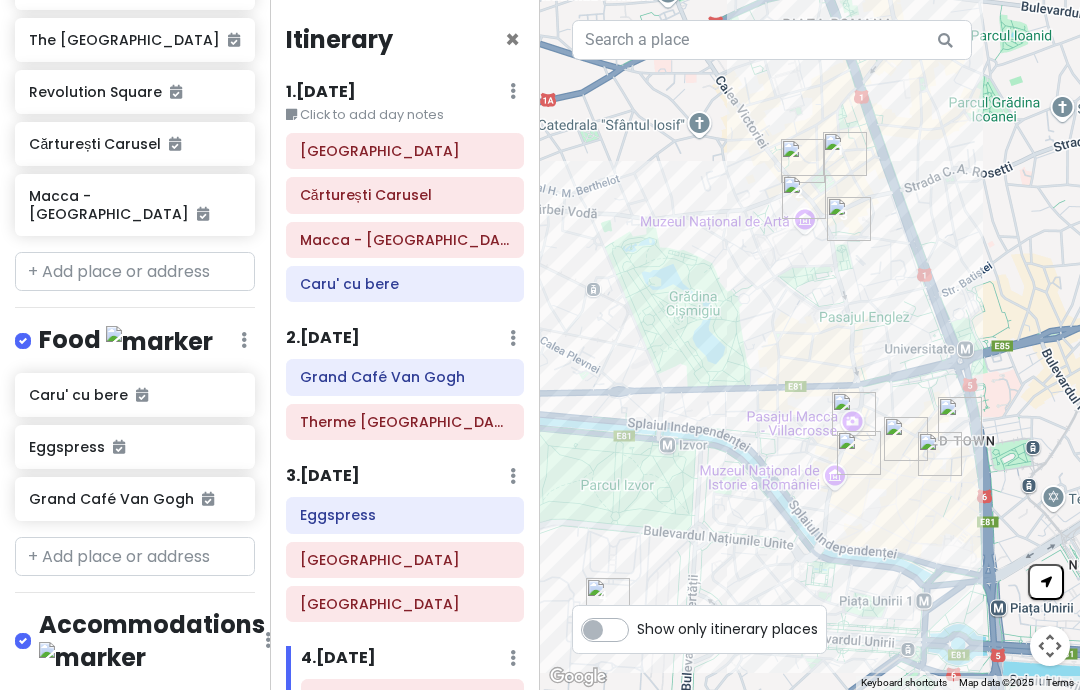click at bounding box center [135, 717] 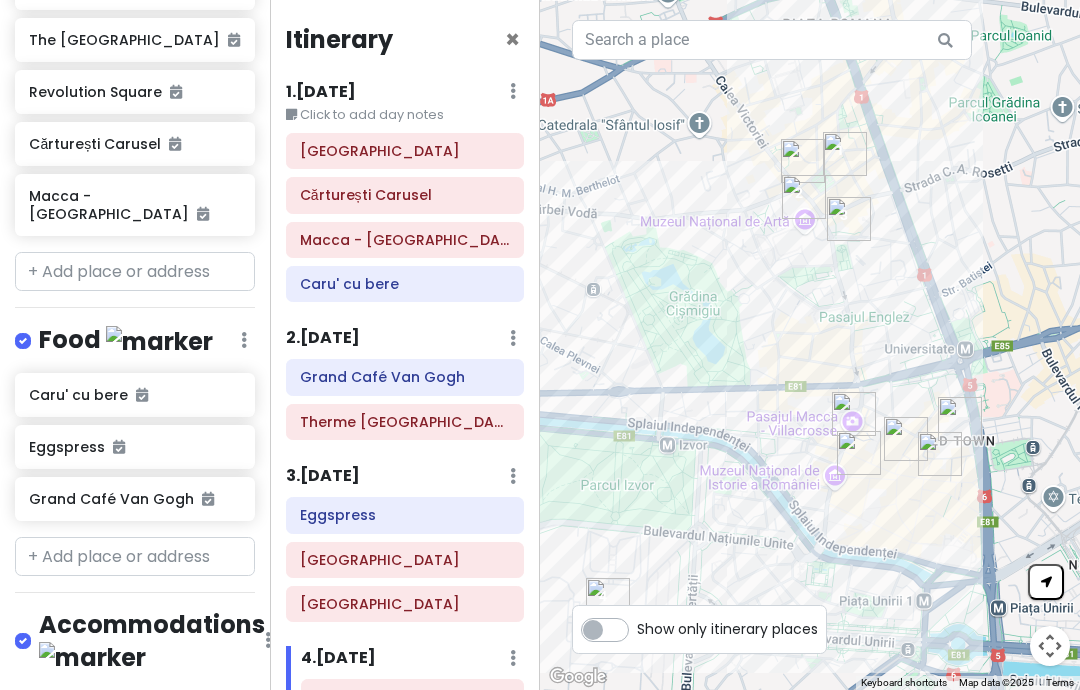 click at bounding box center [135, 717] 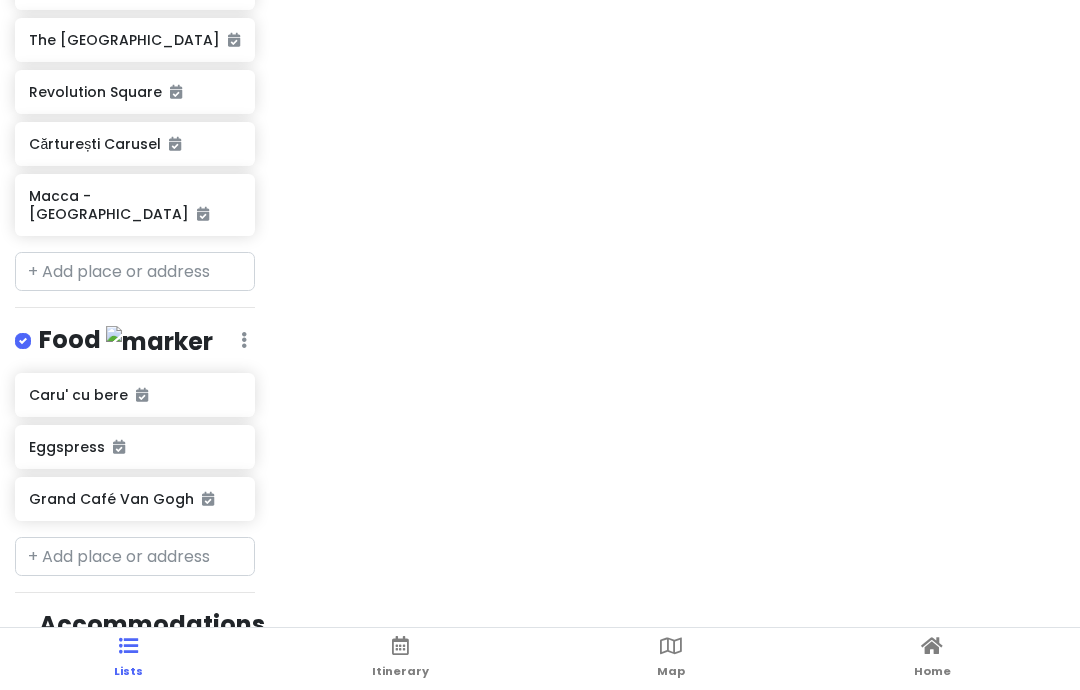 scroll, scrollTop: 384, scrollLeft: 0, axis: vertical 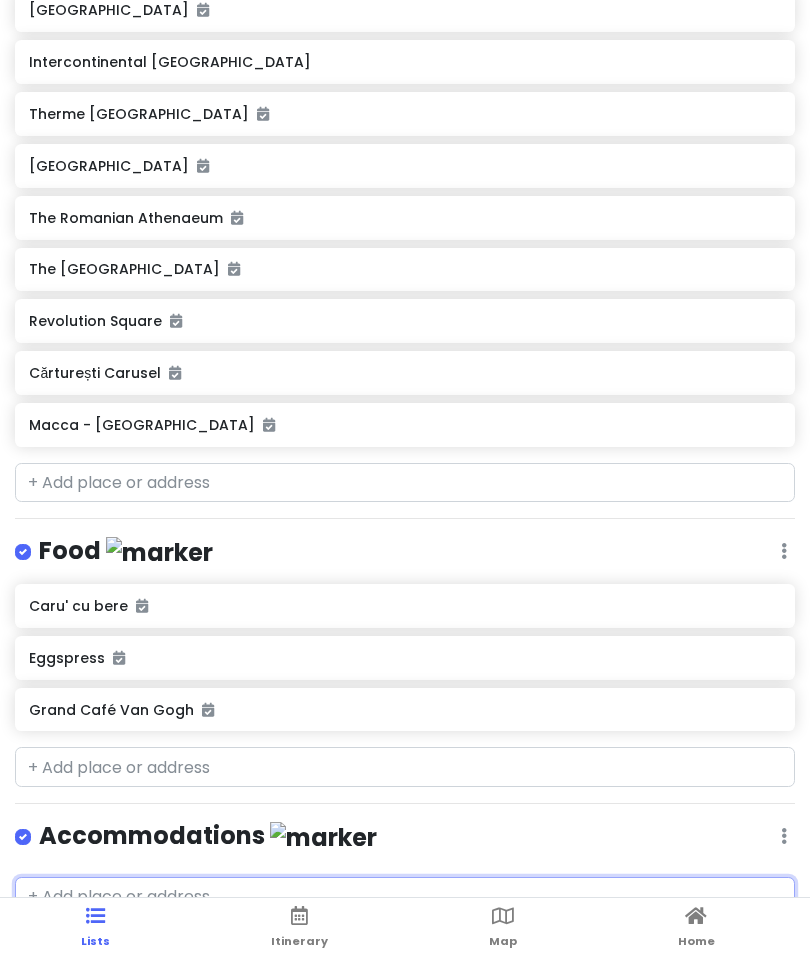 paste on "[STREET_ADDRESS][PERSON_NAME][PERSON_NAME]" 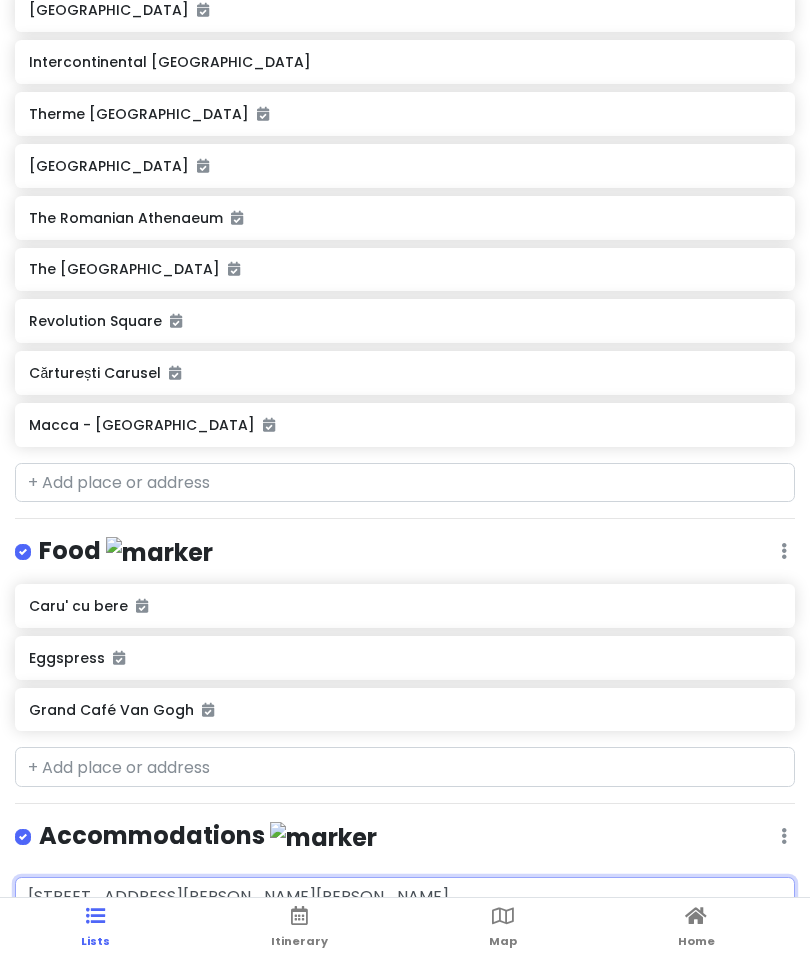 type on "[STREET_ADDRESS][PERSON_NAME][PERSON_NAME]" 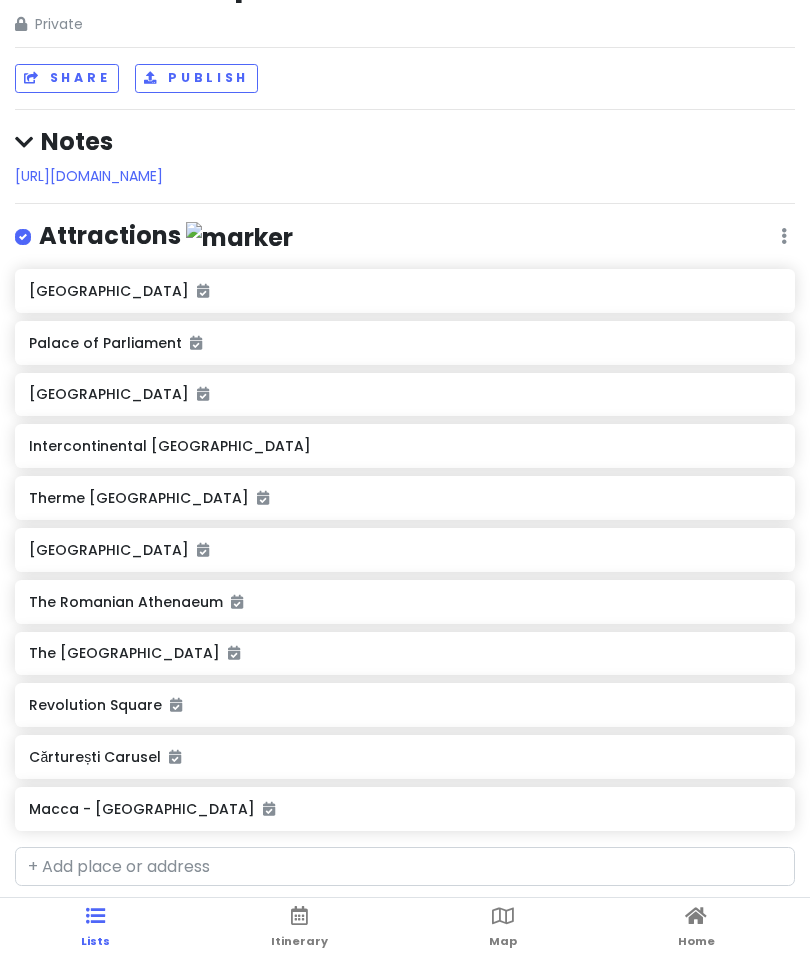 scroll, scrollTop: 0, scrollLeft: 0, axis: both 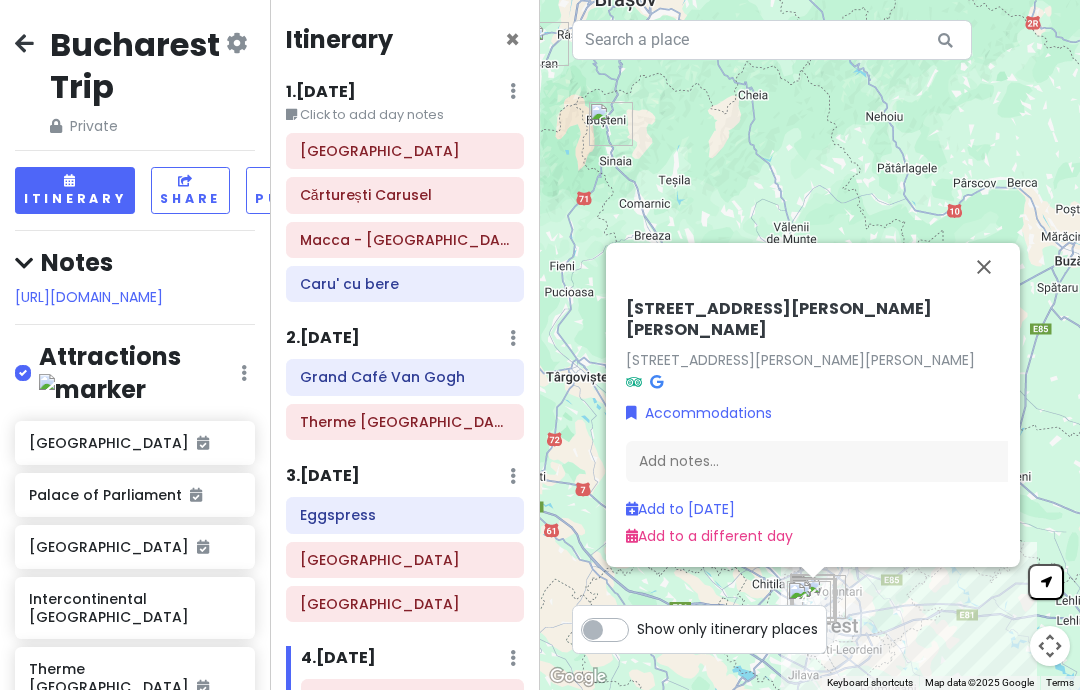 click at bounding box center [984, 267] 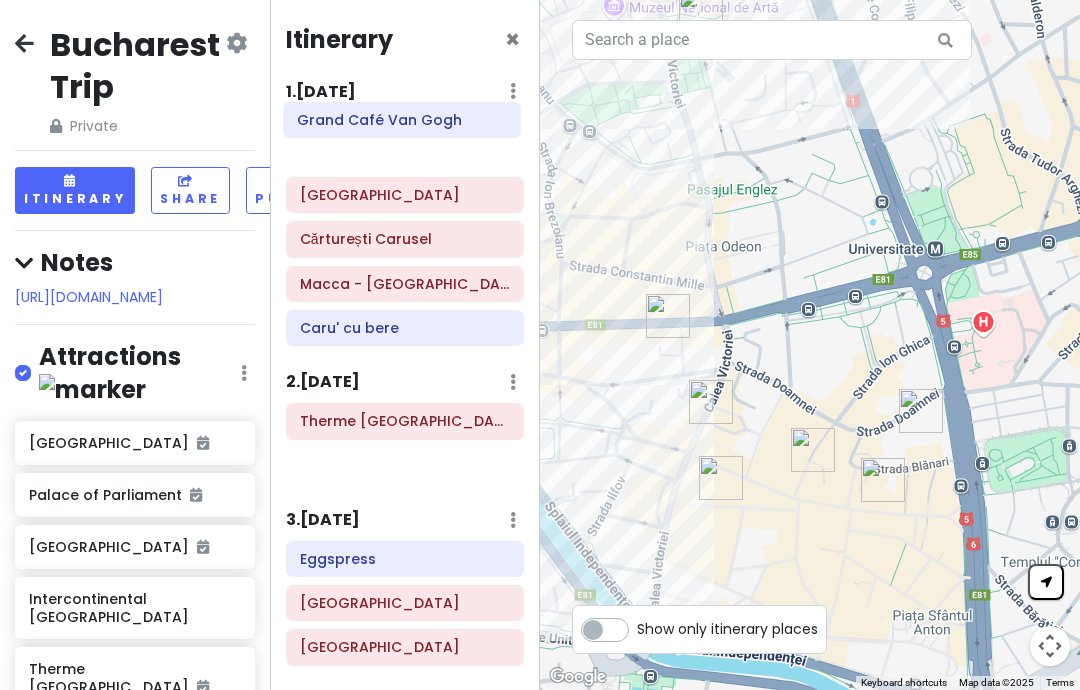 scroll, scrollTop: 0, scrollLeft: 0, axis: both 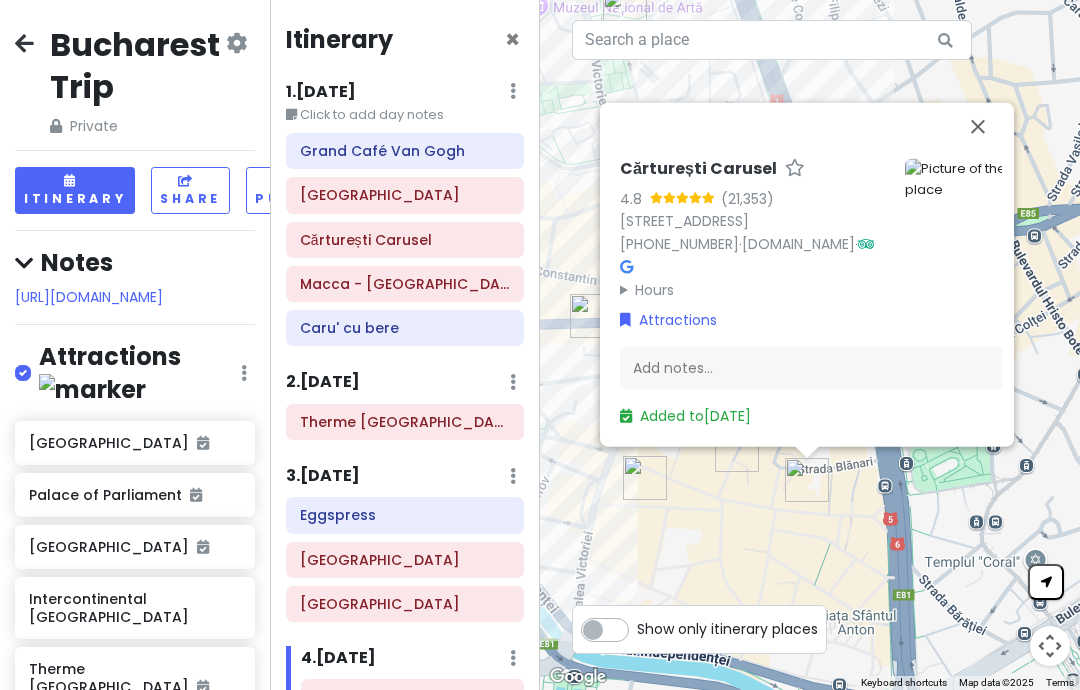 click on "[STREET_ADDRESS]" at bounding box center [684, 221] 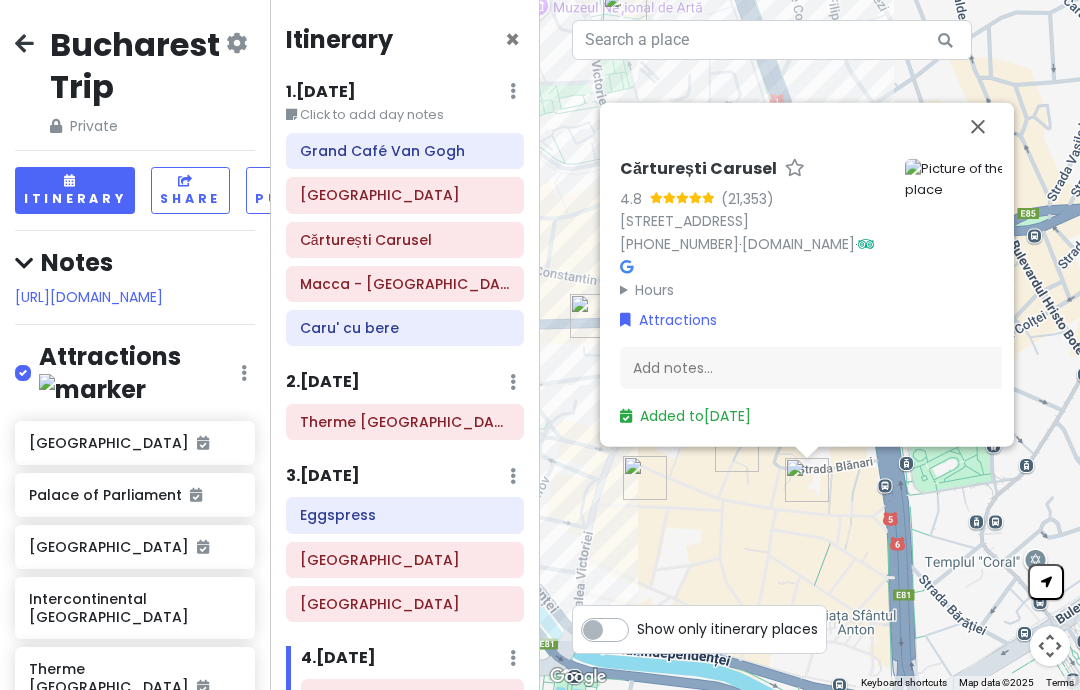 click at bounding box center [978, 127] 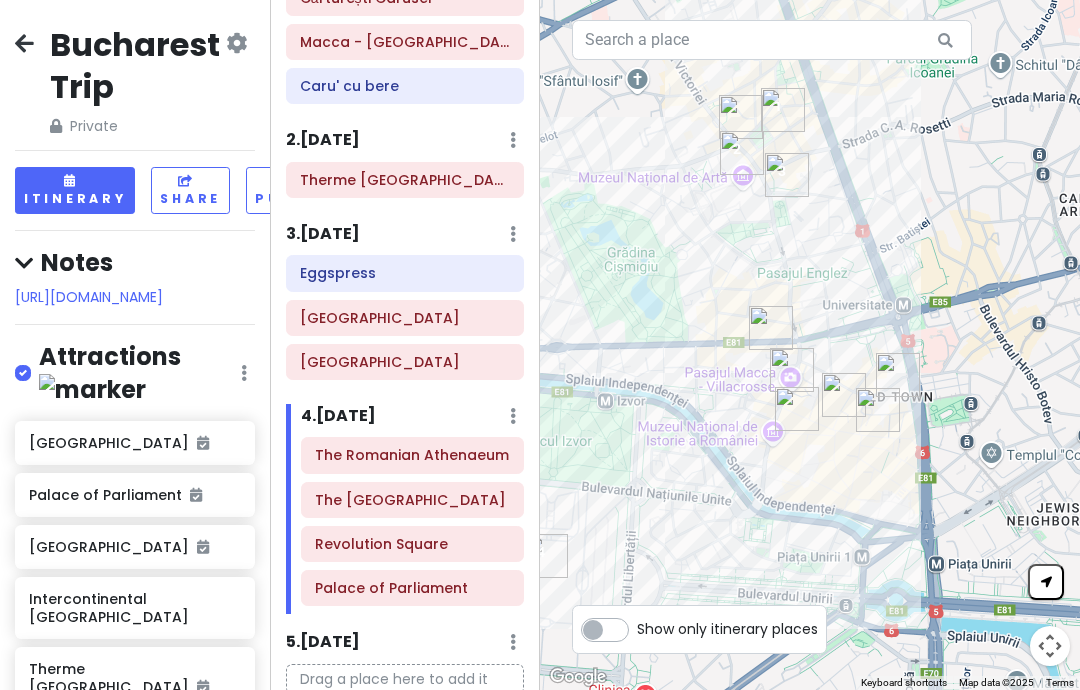scroll, scrollTop: 241, scrollLeft: 0, axis: vertical 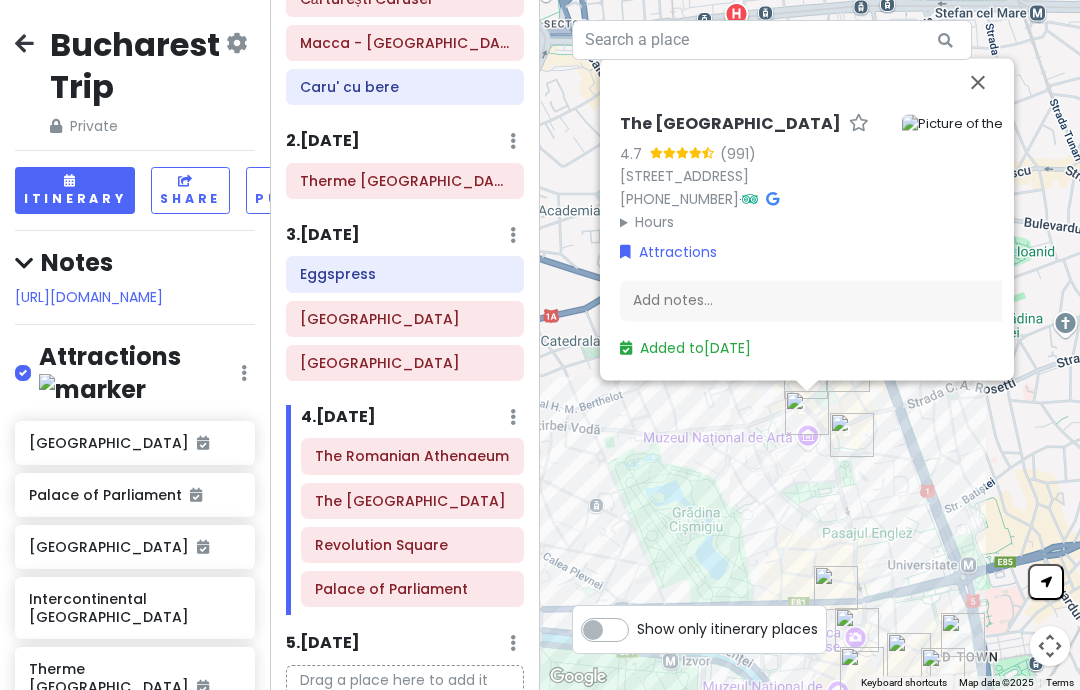 click on "[STREET_ADDRESS]" at bounding box center (684, 177) 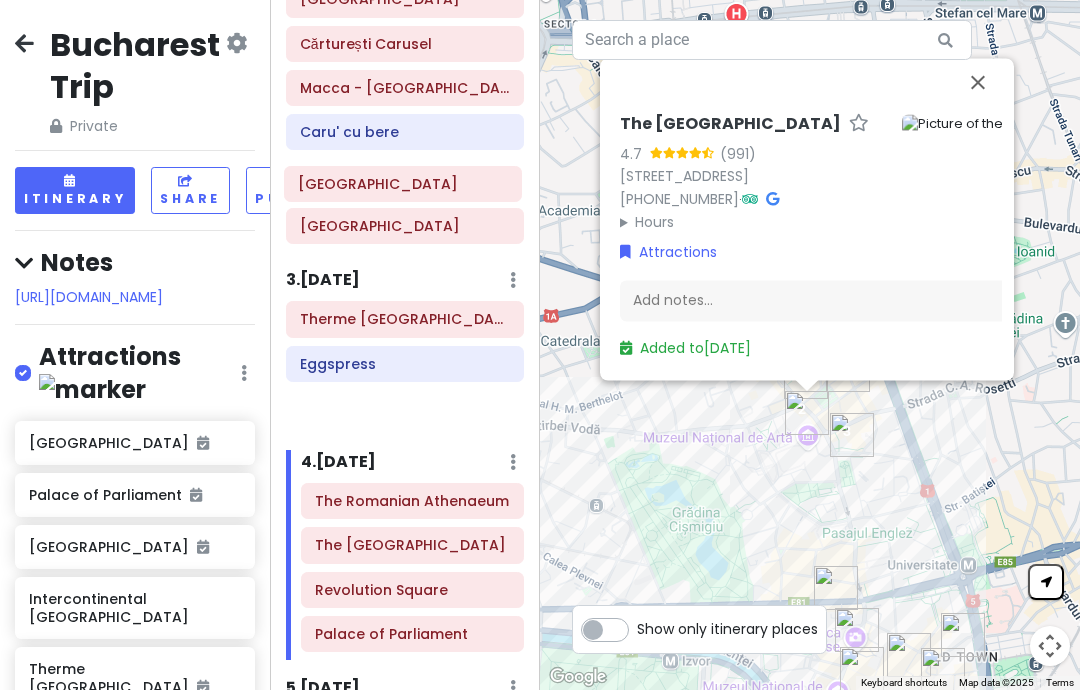 scroll, scrollTop: 192, scrollLeft: 0, axis: vertical 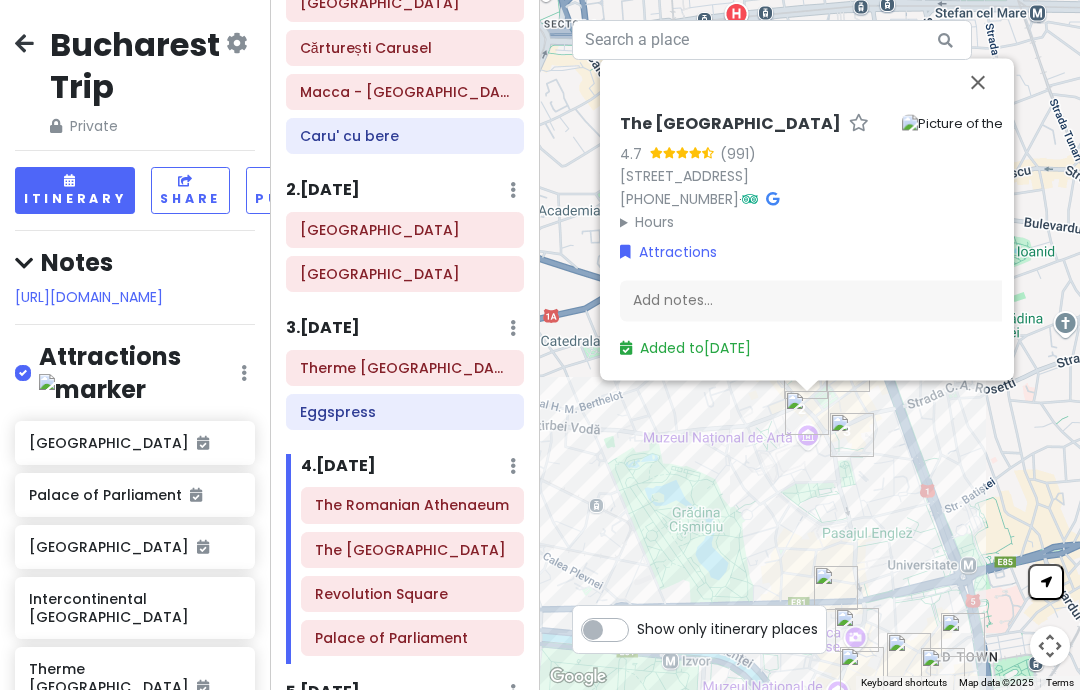 click at bounding box center (513, -101) 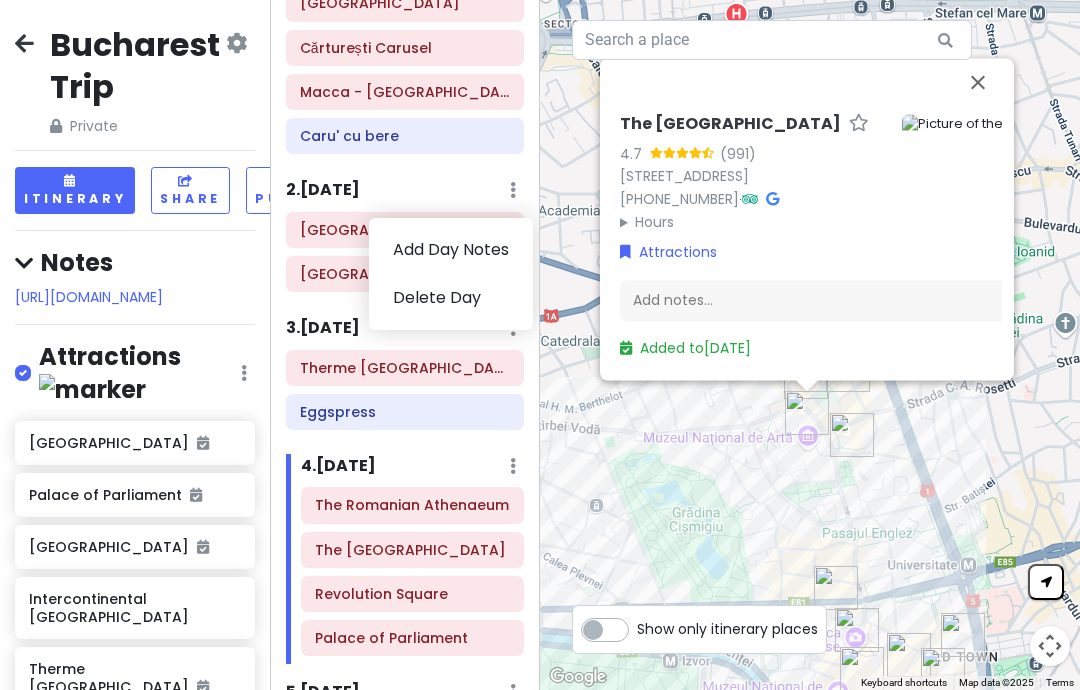 click on "Add Day Notes" at bounding box center (451, 250) 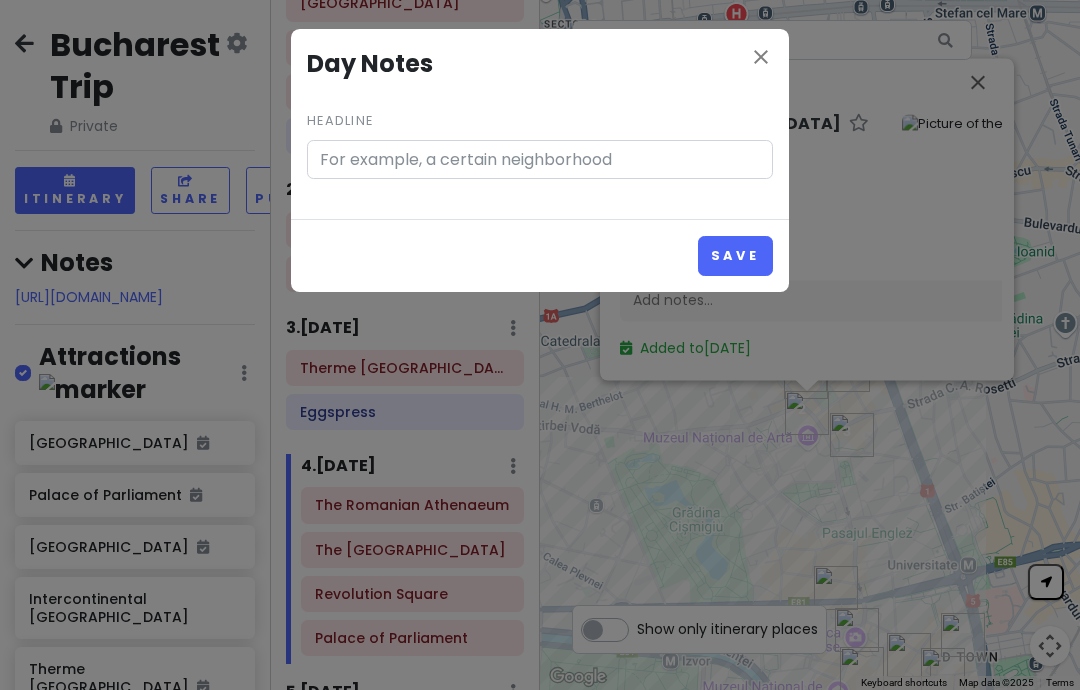 click on "Headline" at bounding box center [540, 160] 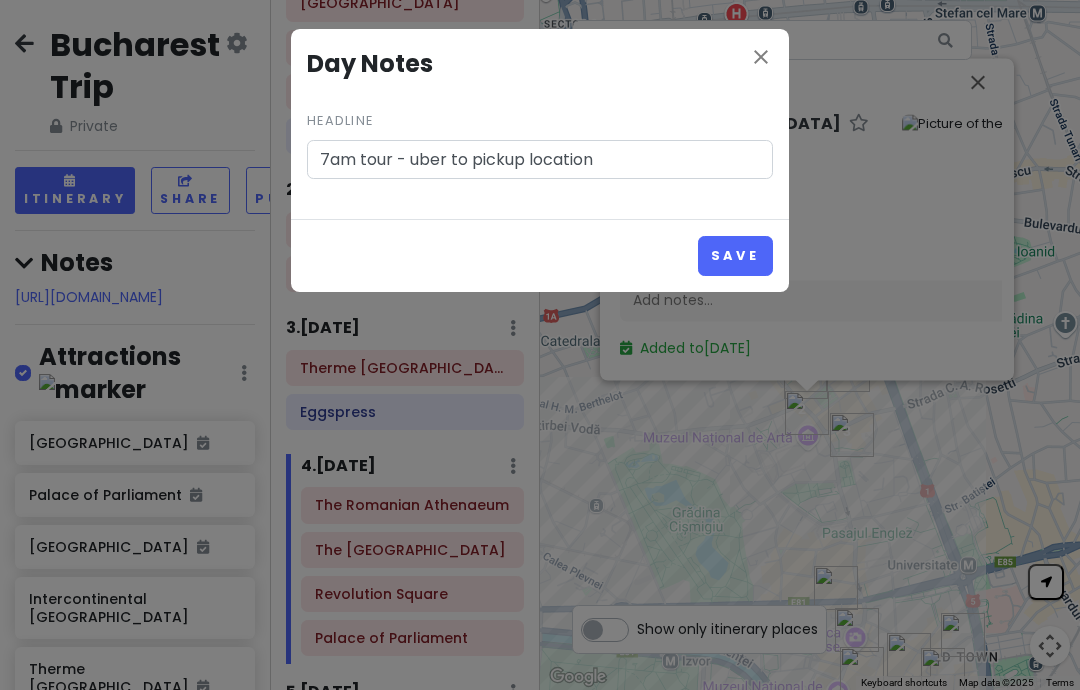 type on "7am tour - uber to pickup location" 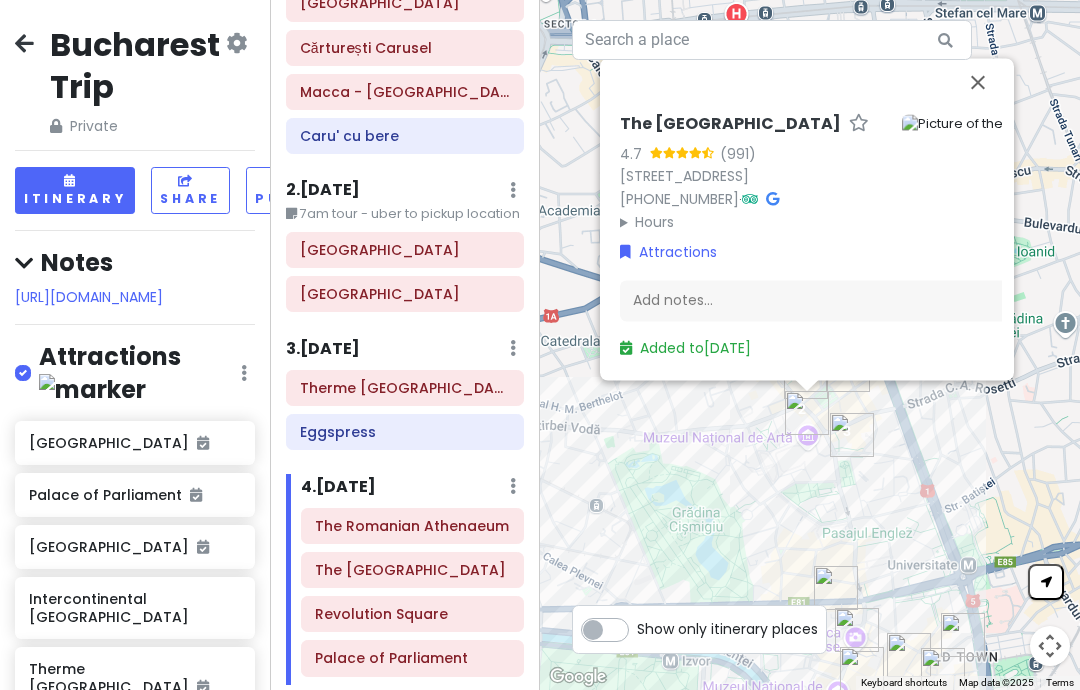 click at bounding box center (978, 82) 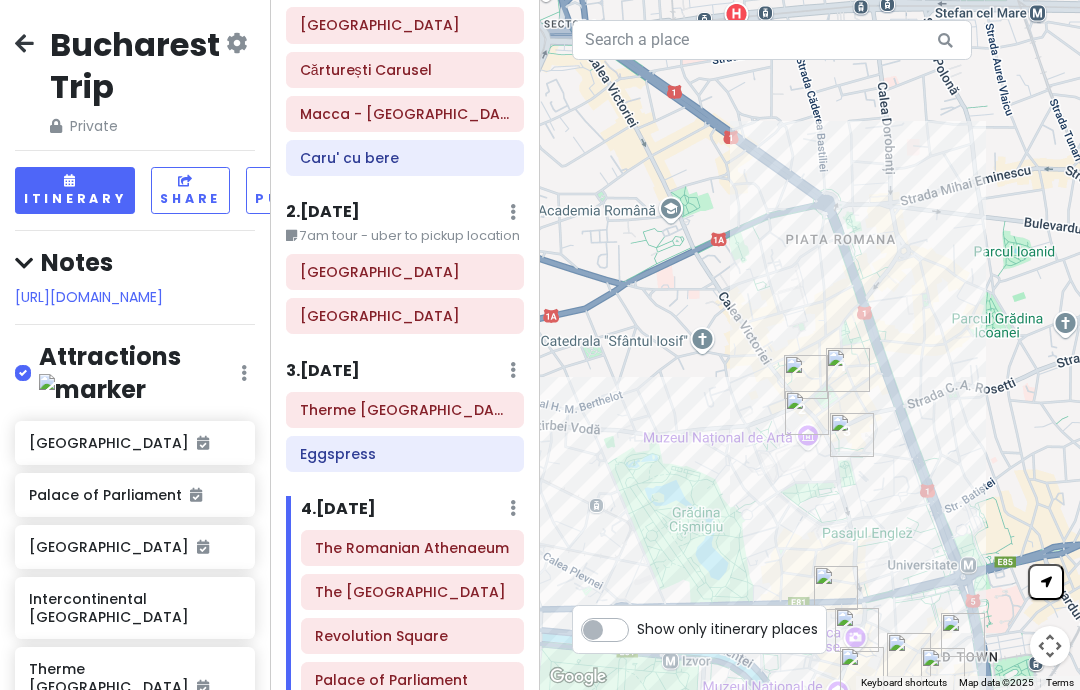 scroll, scrollTop: 197, scrollLeft: 0, axis: vertical 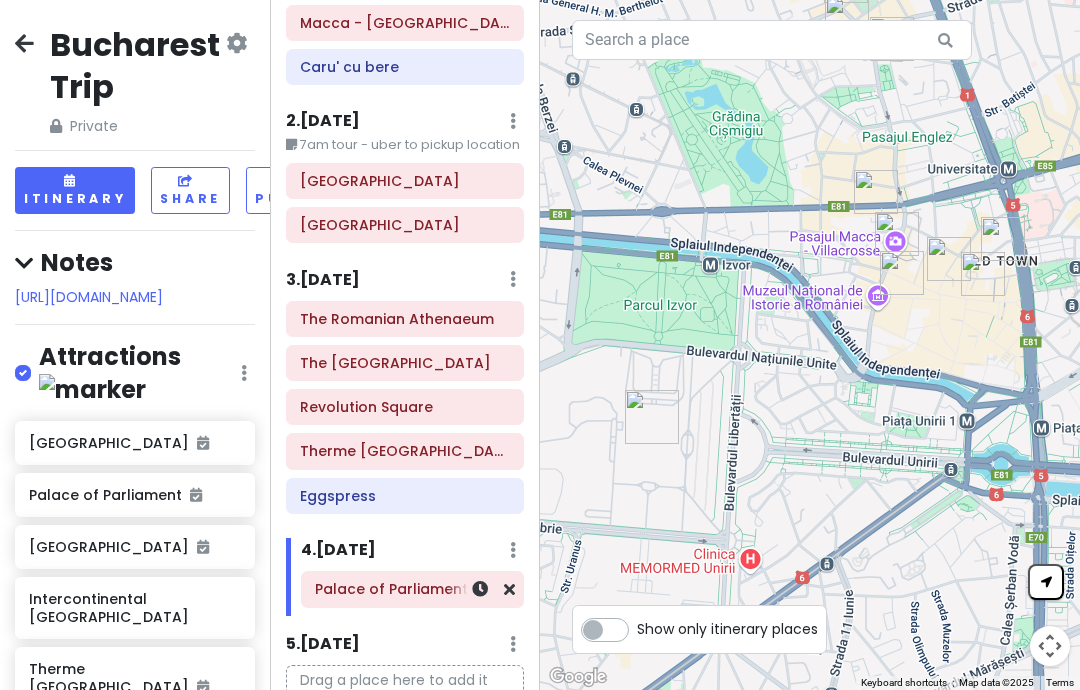 click on "Palace of Parliament" at bounding box center (412, 589) 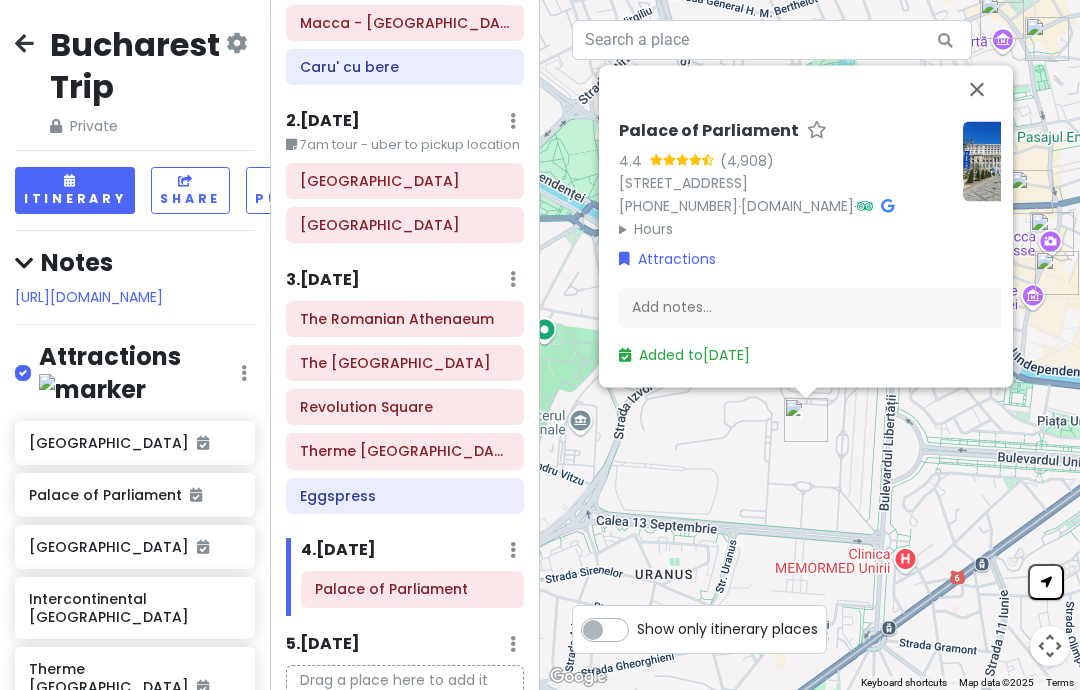click on "[STREET_ADDRESS]" at bounding box center [683, 184] 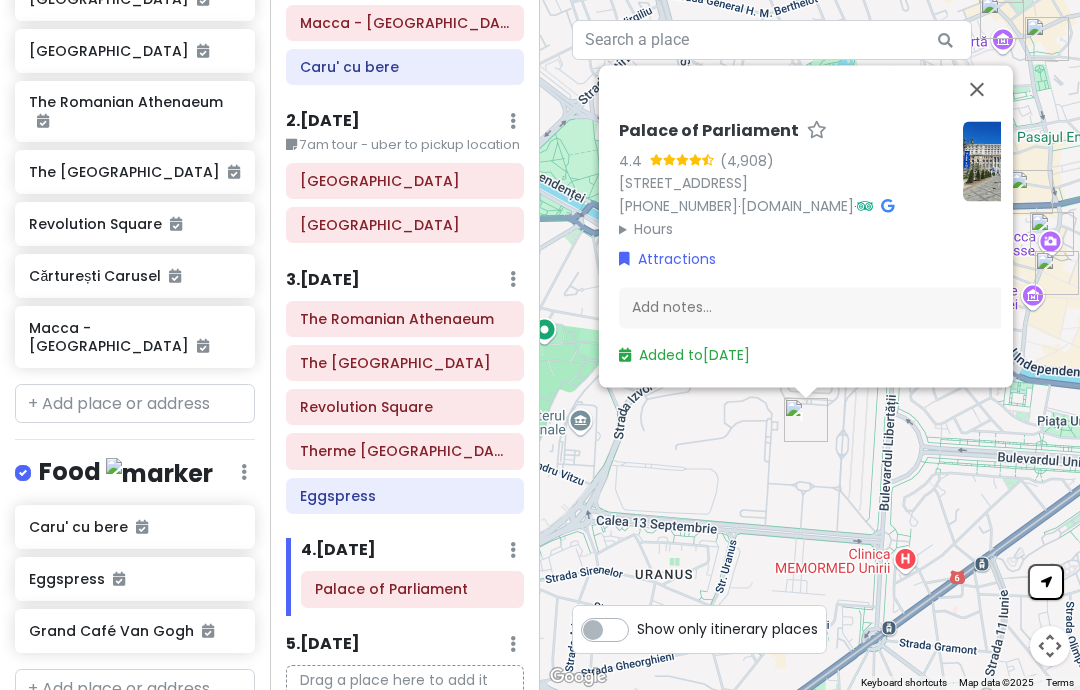 scroll, scrollTop: 691, scrollLeft: 0, axis: vertical 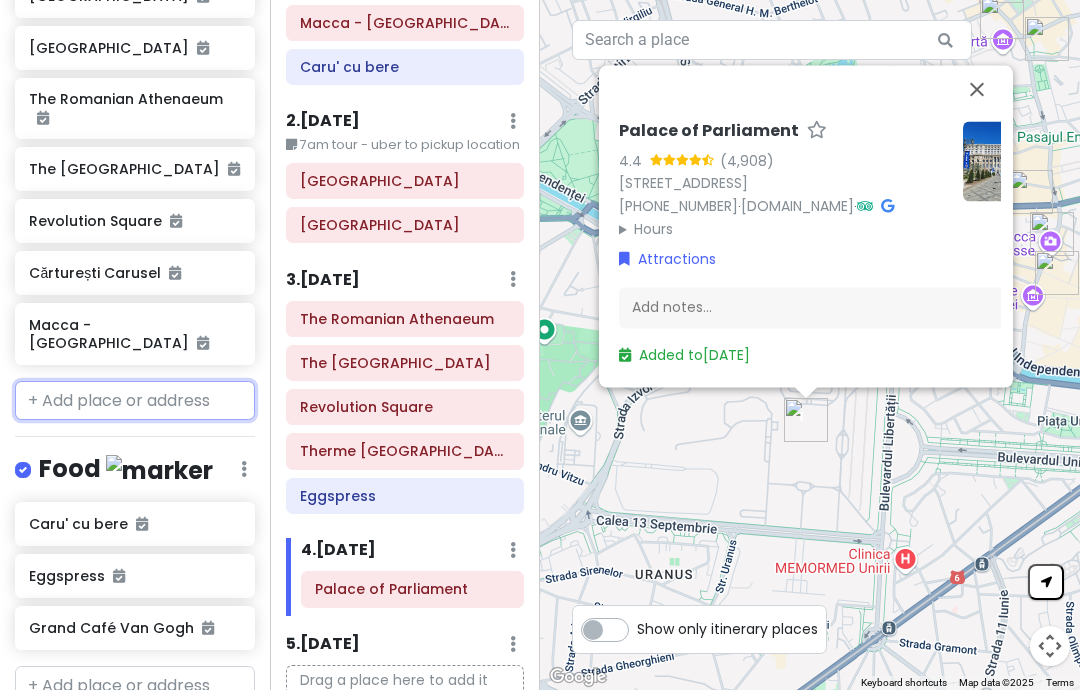 click at bounding box center [135, 401] 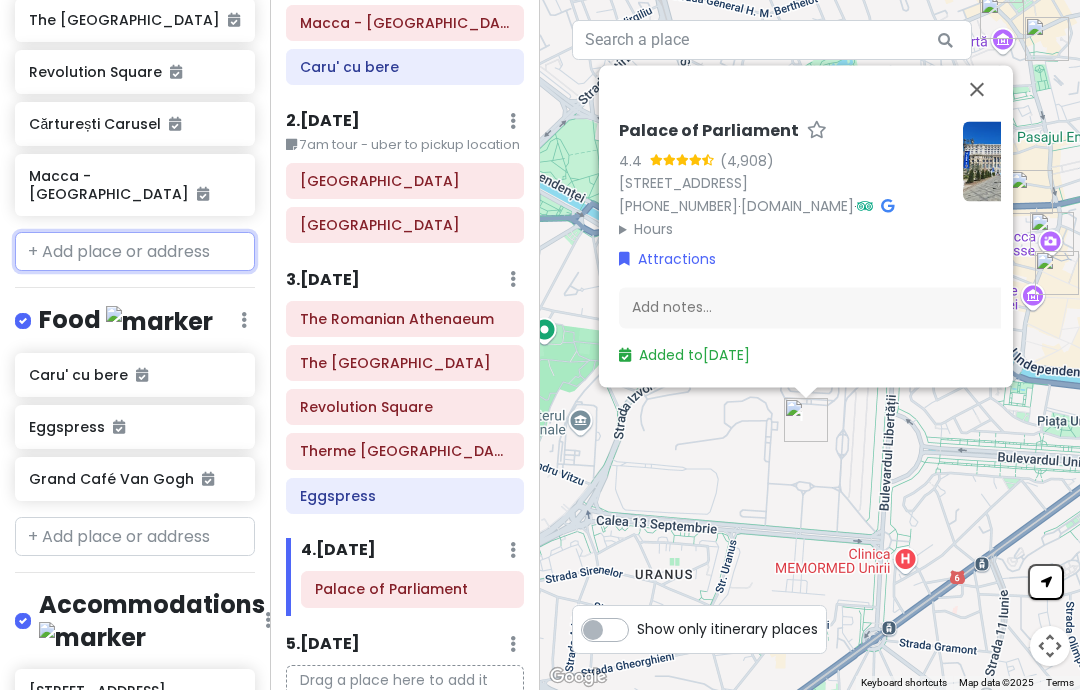 scroll, scrollTop: 840, scrollLeft: 0, axis: vertical 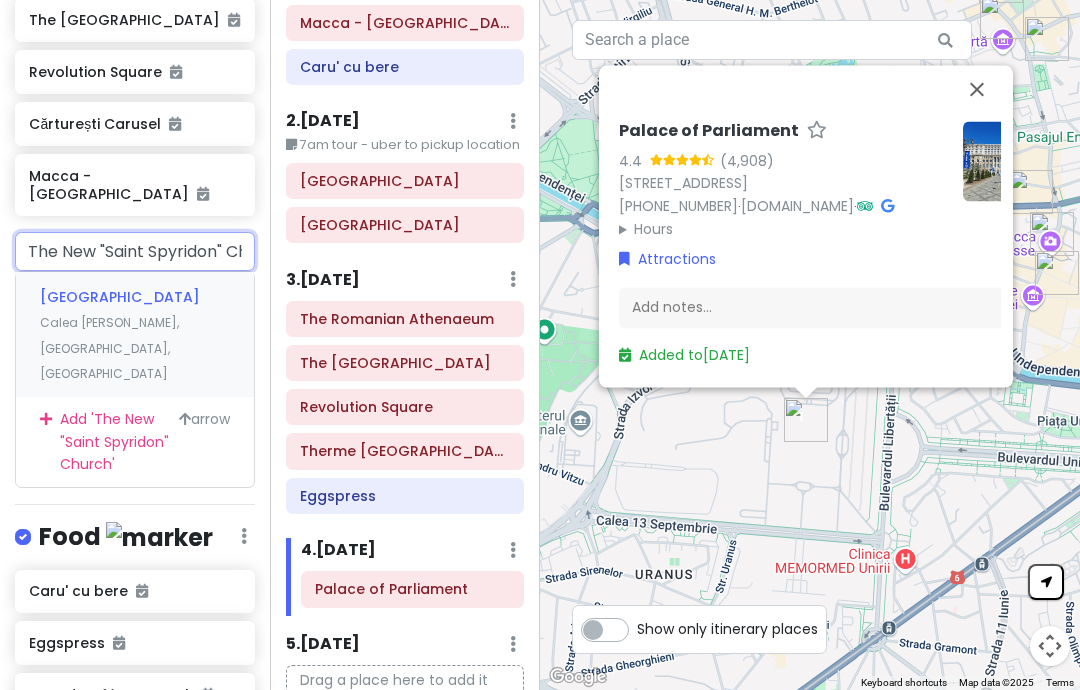 click on "[DEMOGRAPHIC_DATA][GEOGRAPHIC_DATA][PERSON_NAME], [GEOGRAPHIC_DATA], [GEOGRAPHIC_DATA]" at bounding box center (135, 334) 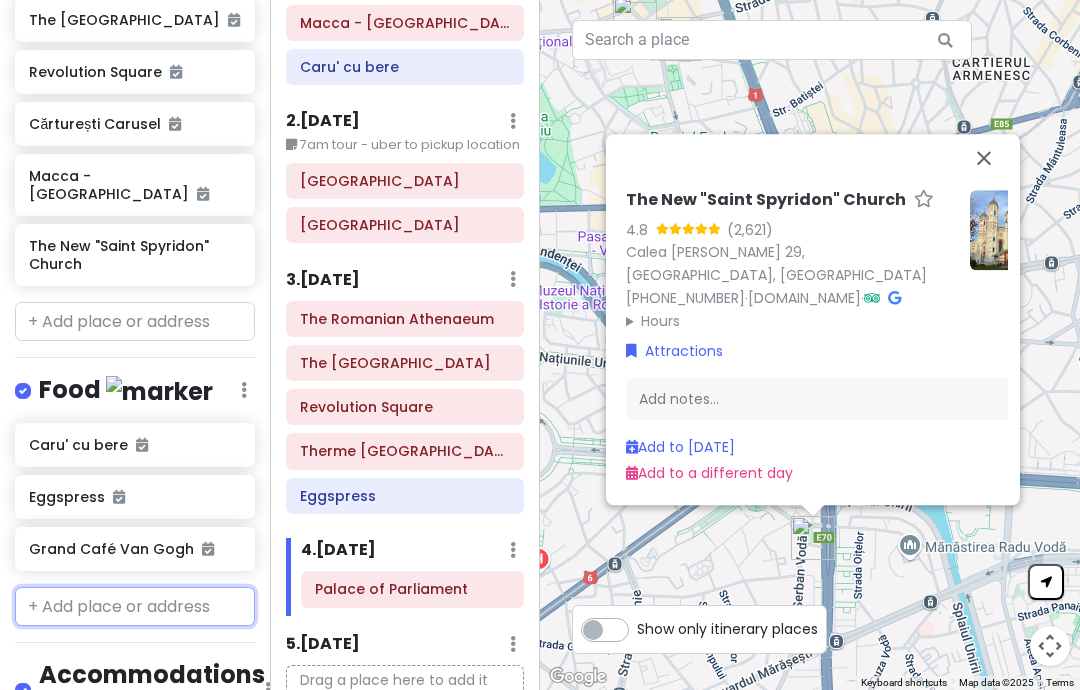 click at bounding box center [135, 607] 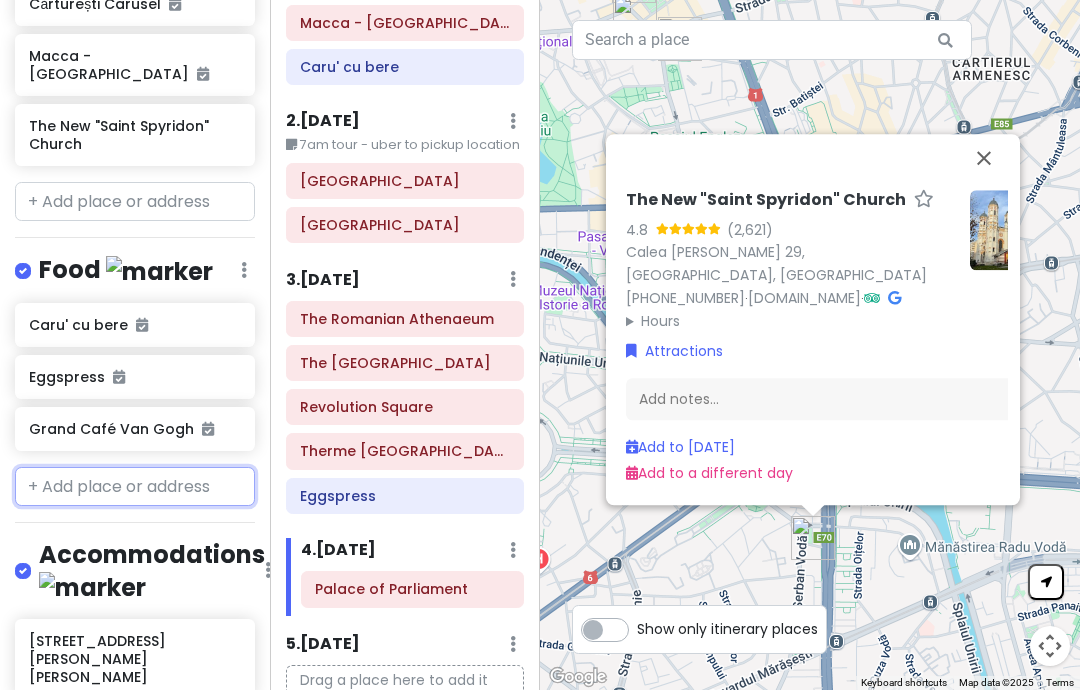 scroll, scrollTop: 959, scrollLeft: 0, axis: vertical 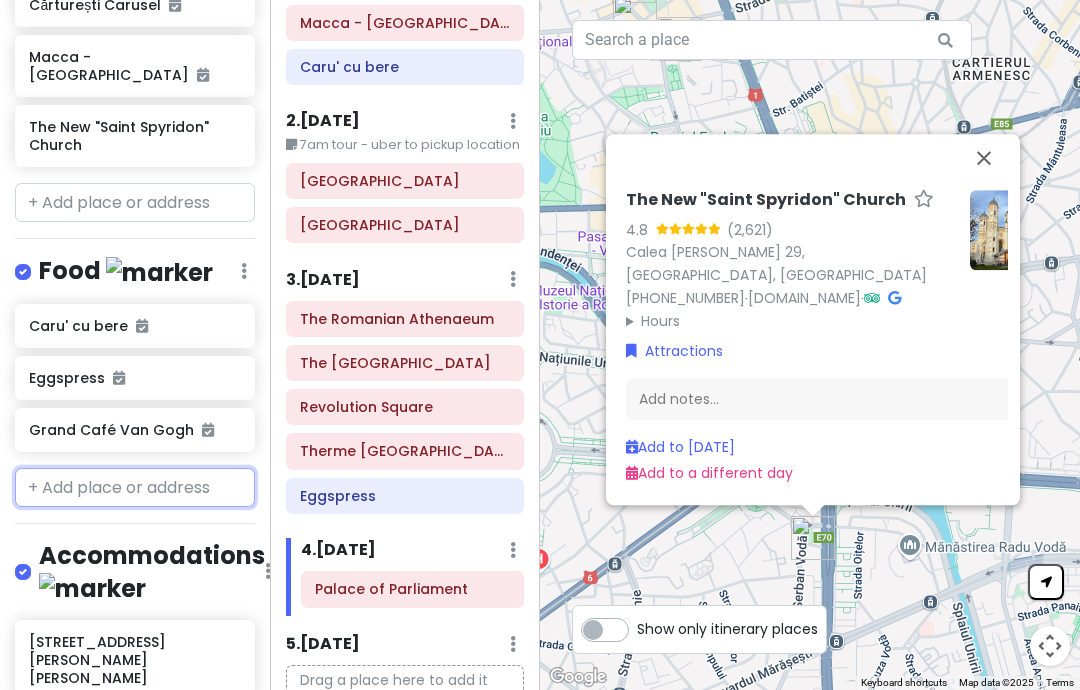 paste on "Trattoria Colosseum" 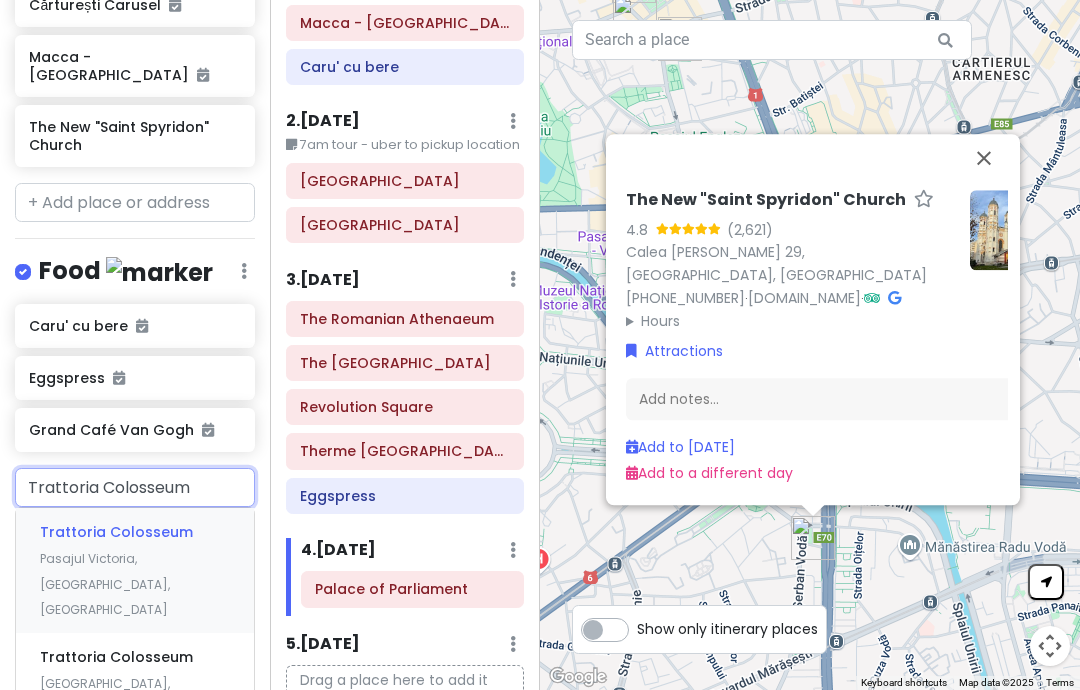 click on "Trattoria Colosseum" at bounding box center (116, 532) 